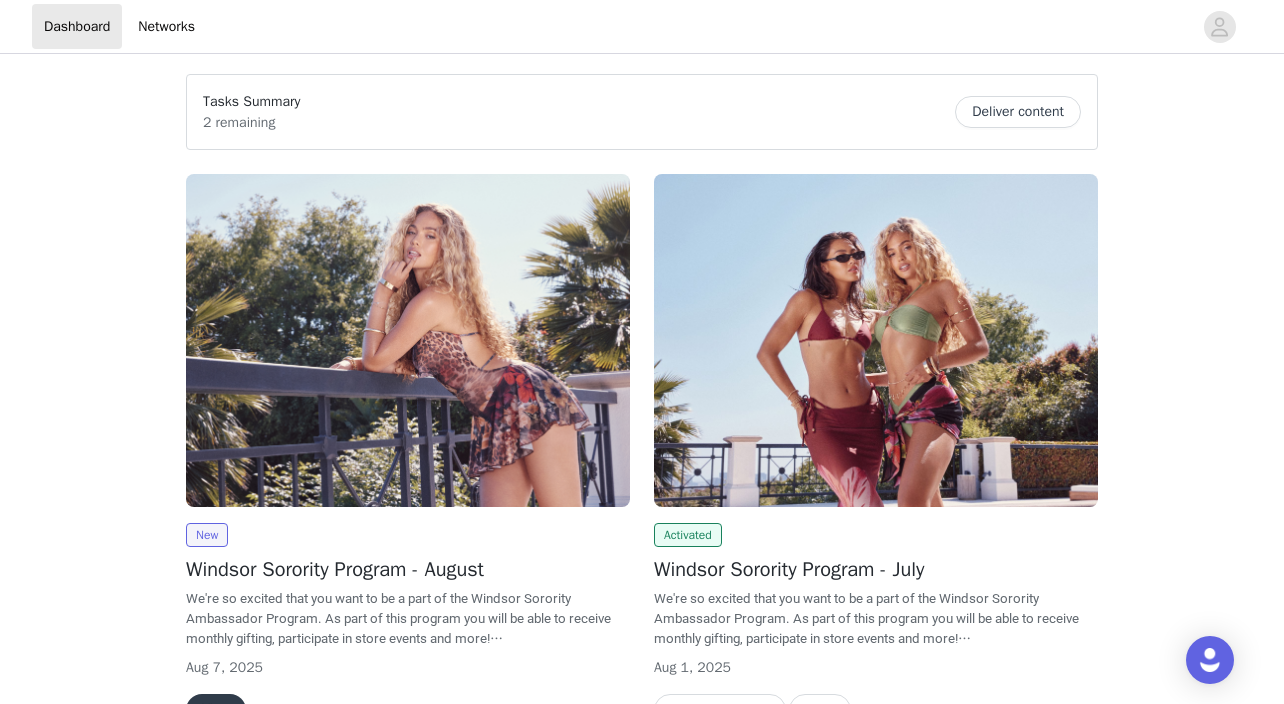scroll, scrollTop: 0, scrollLeft: 0, axis: both 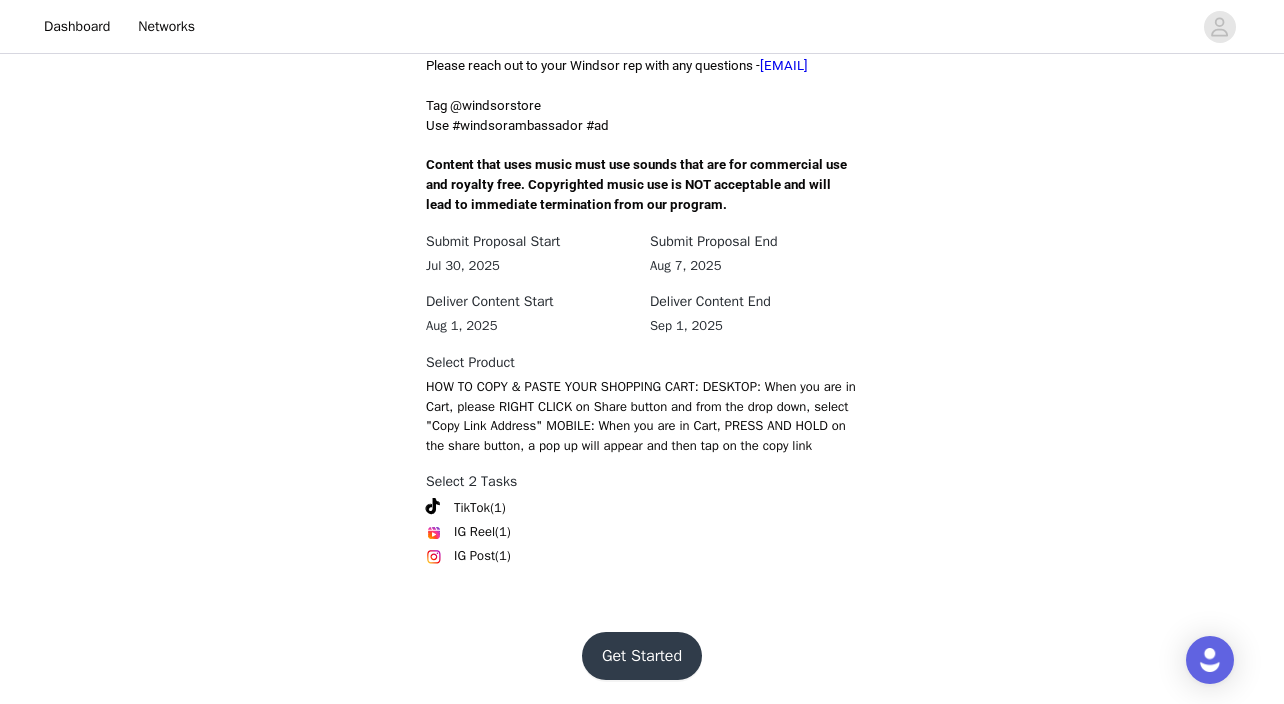 click on "Get Started" at bounding box center (642, 656) 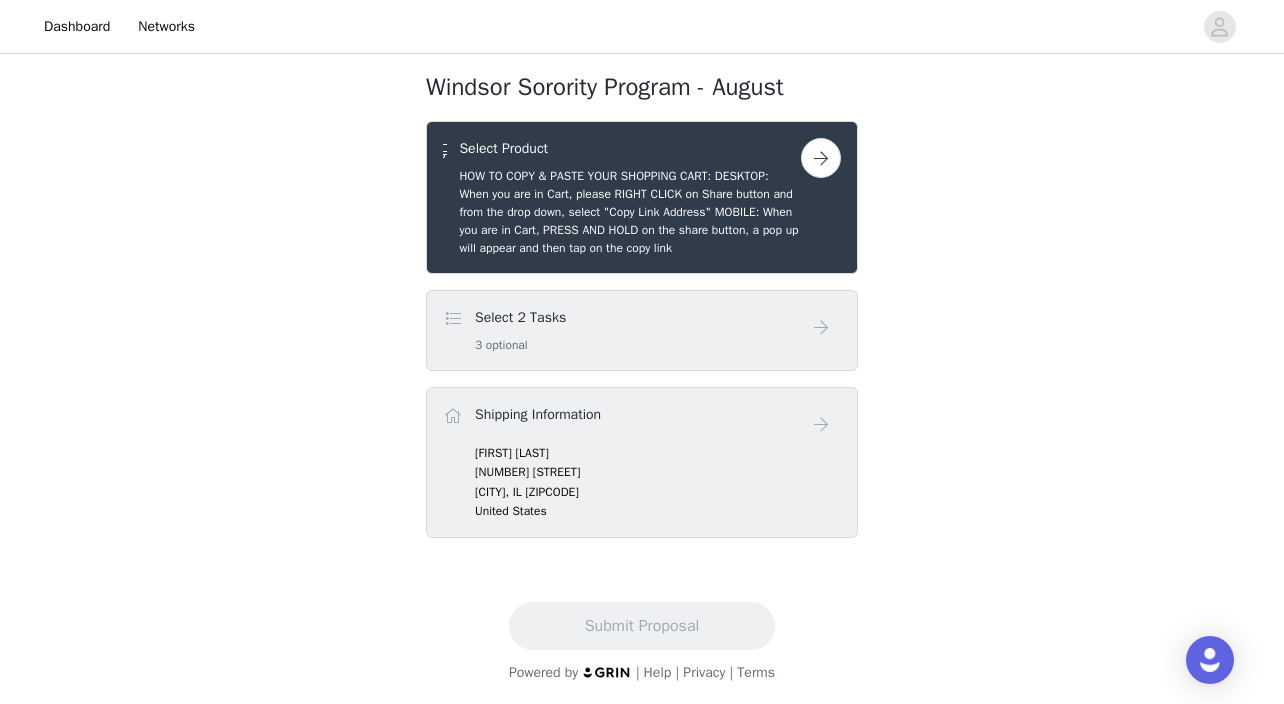 scroll, scrollTop: 346, scrollLeft: 0, axis: vertical 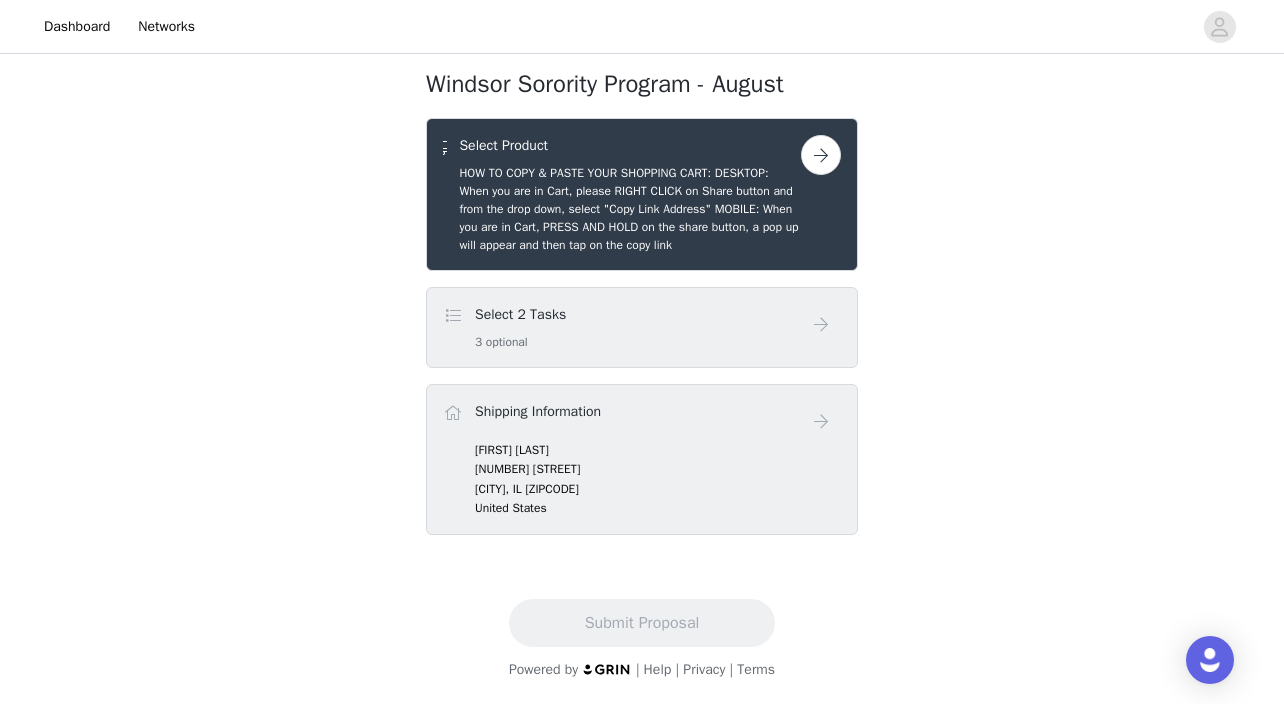 click on "Select 2 Tasks   3 optional" at bounding box center [622, 327] 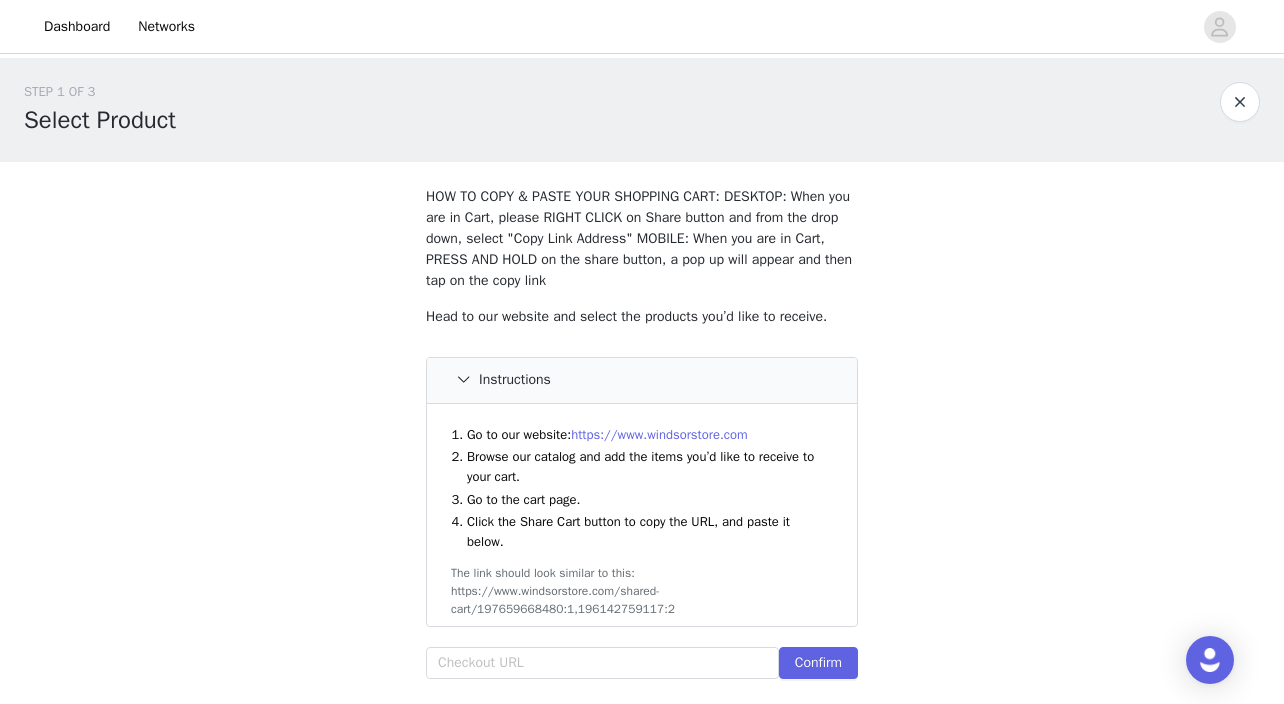scroll, scrollTop: 44, scrollLeft: 0, axis: vertical 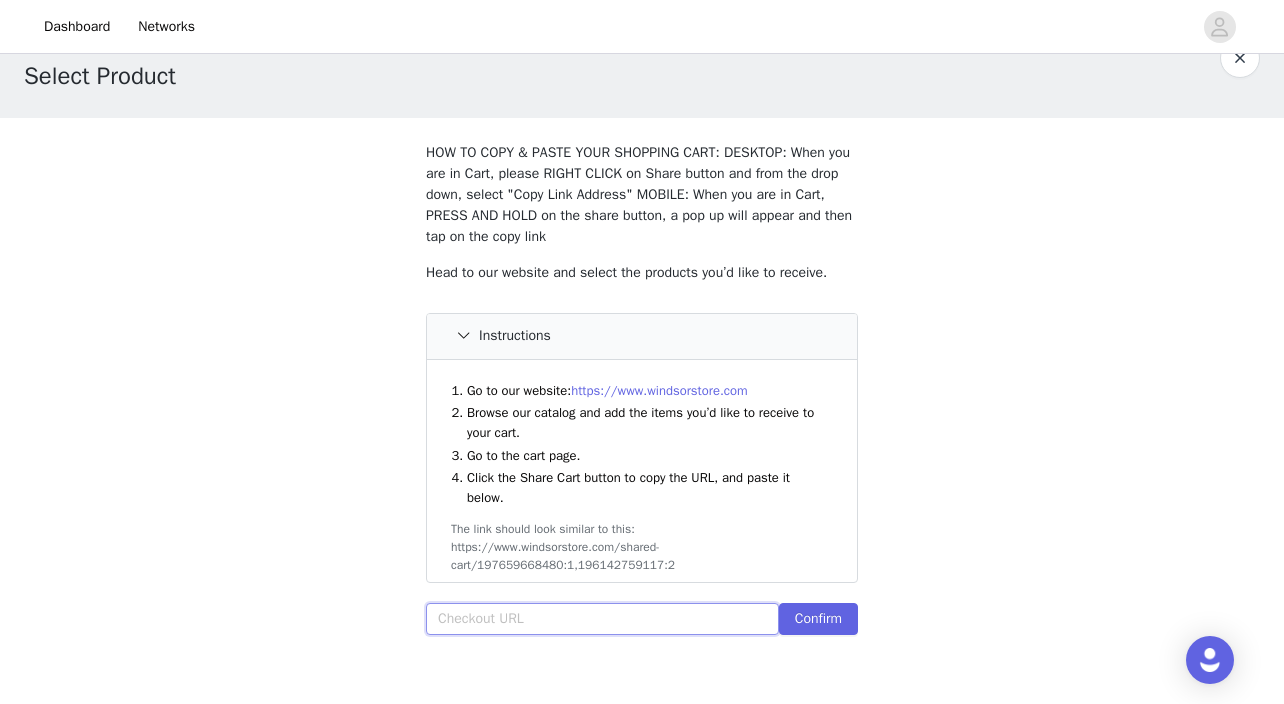click at bounding box center (602, 619) 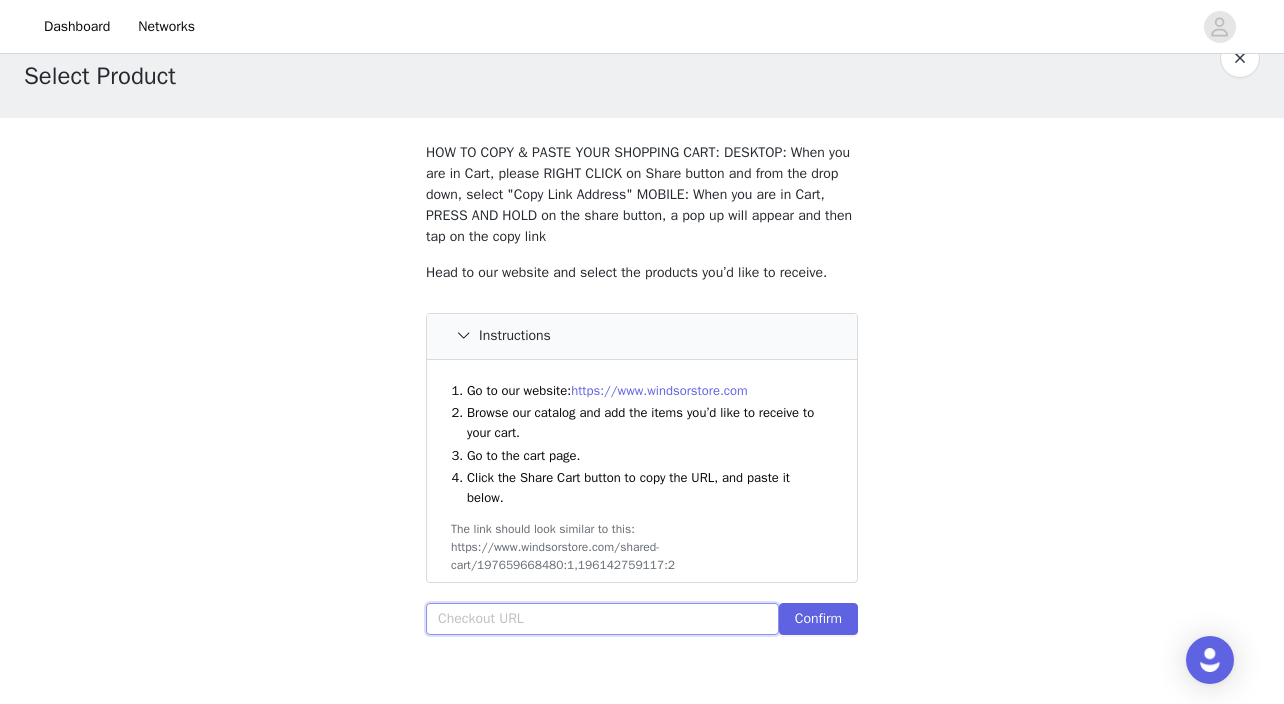 paste on "https://www.windsorstore.com/cart/43443473023027:1,43240409956403:1,43330344058931:1,43316097810483:1,42262217457715:1,43291402666035:1,43311072575539:1" 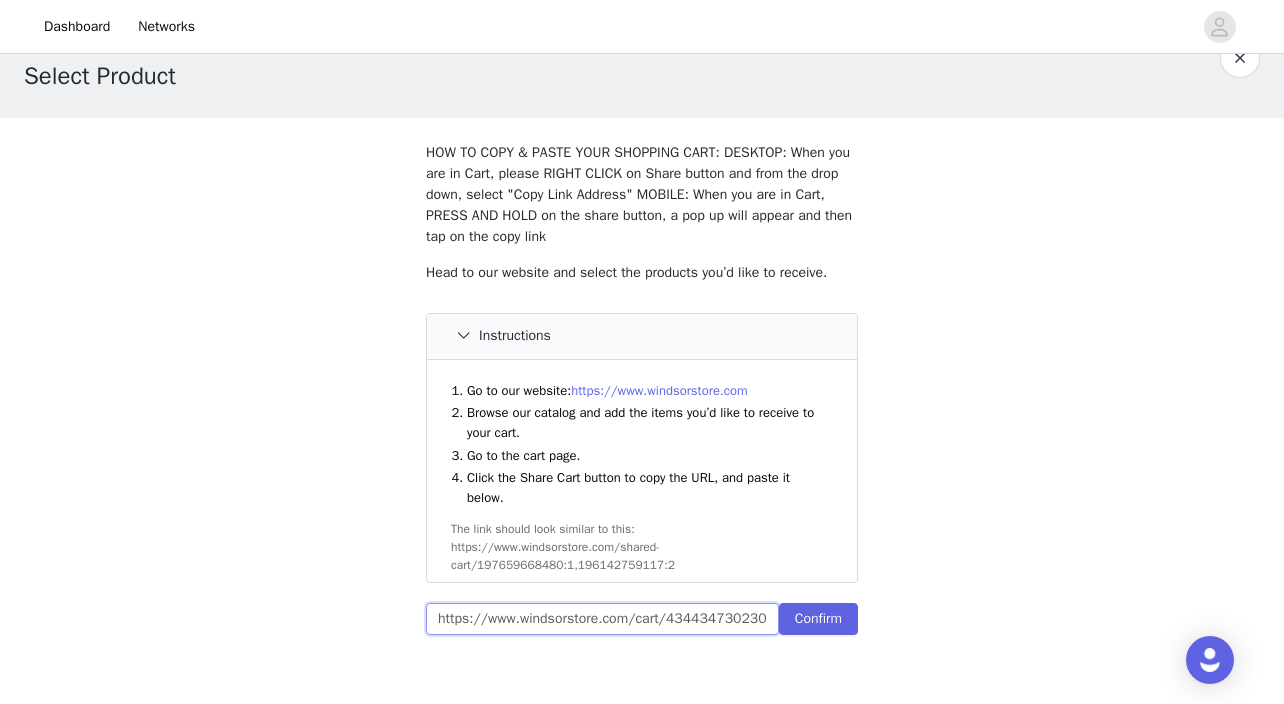 scroll, scrollTop: 0, scrollLeft: 866, axis: horizontal 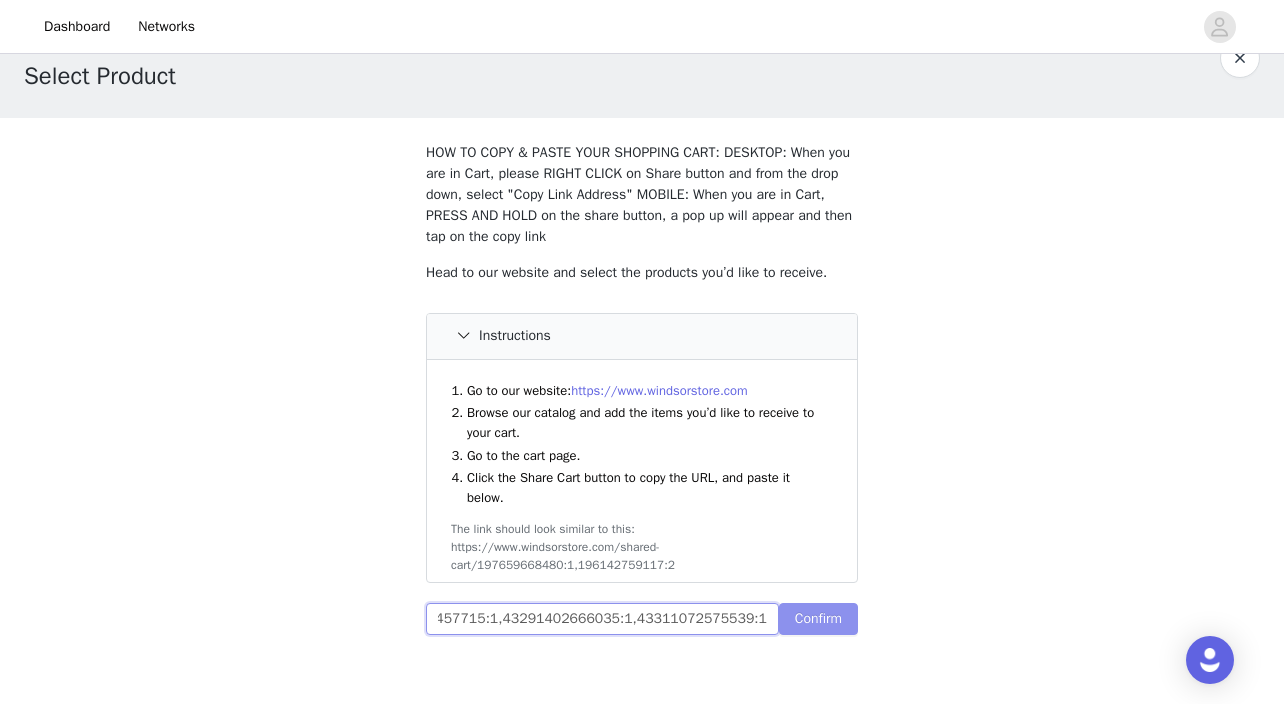 type on "https://www.windsorstore.com/cart/43443473023027:1,43240409956403:1,43330344058931:1,43316097810483:1,42262217457715:1,43291402666035:1,43311072575539:1" 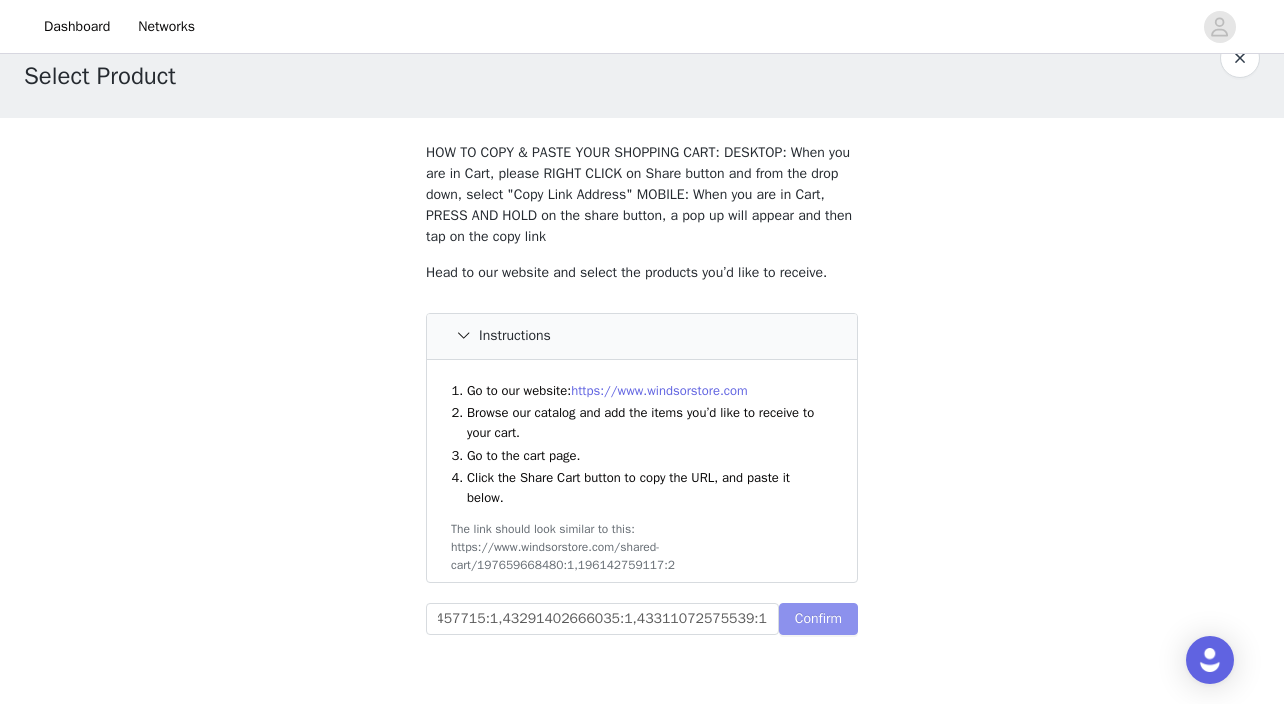 scroll, scrollTop: 0, scrollLeft: 0, axis: both 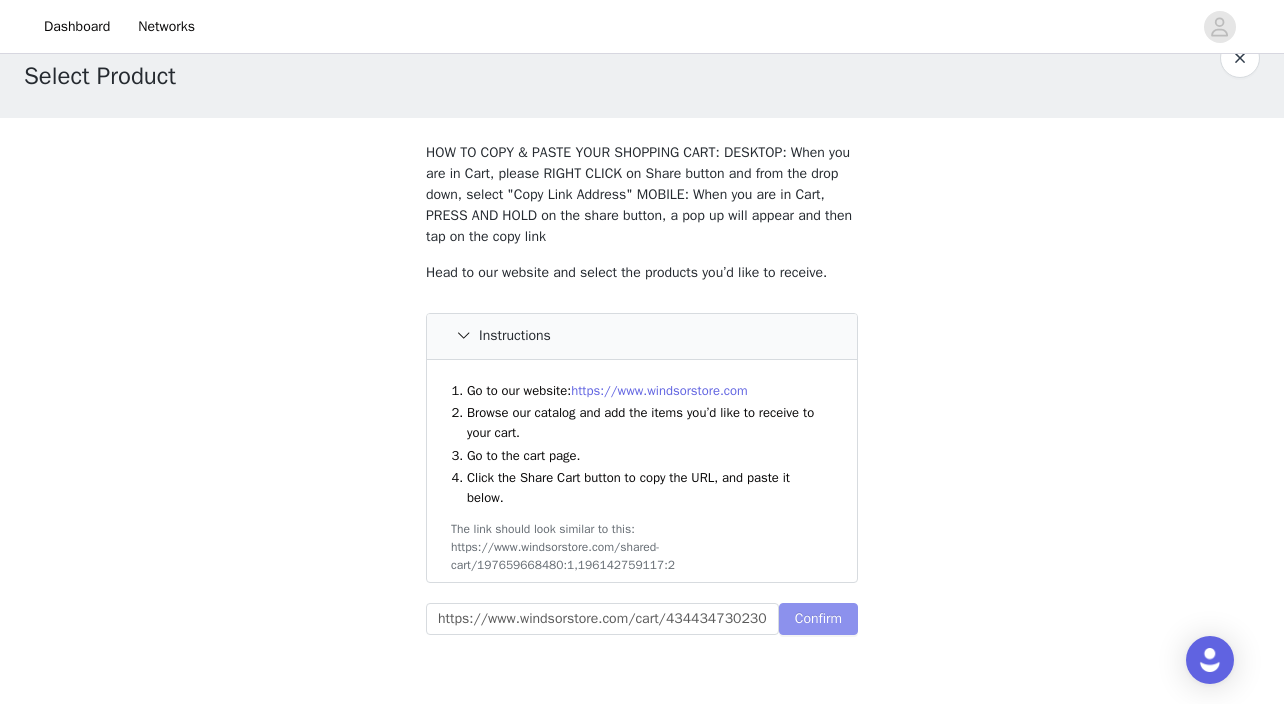 click on "Confirm" at bounding box center (818, 619) 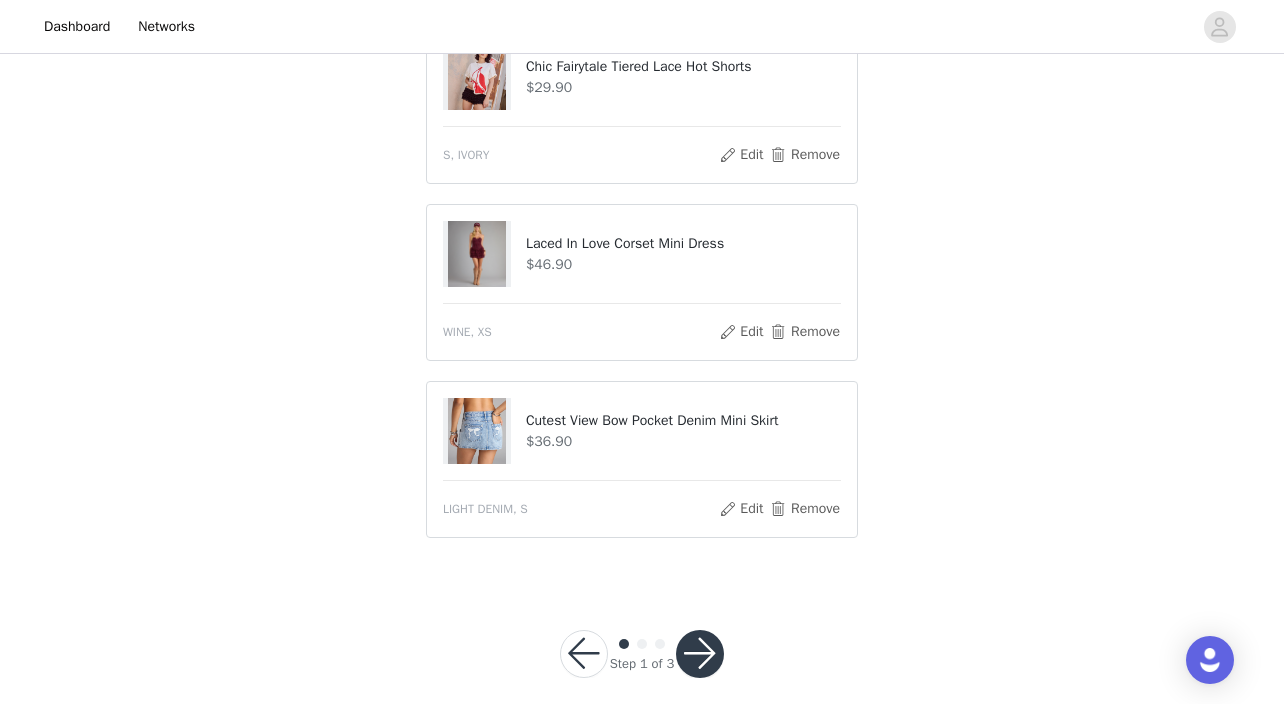 scroll, scrollTop: 1390, scrollLeft: 0, axis: vertical 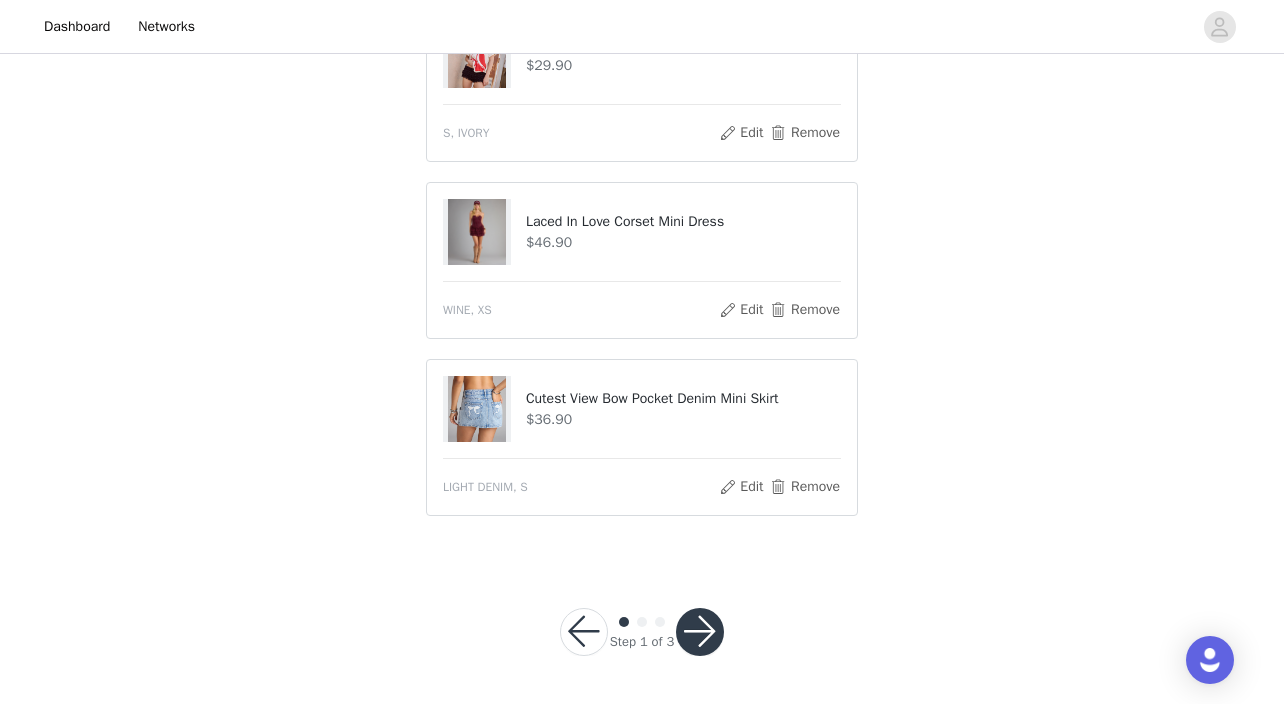 click at bounding box center [700, 632] 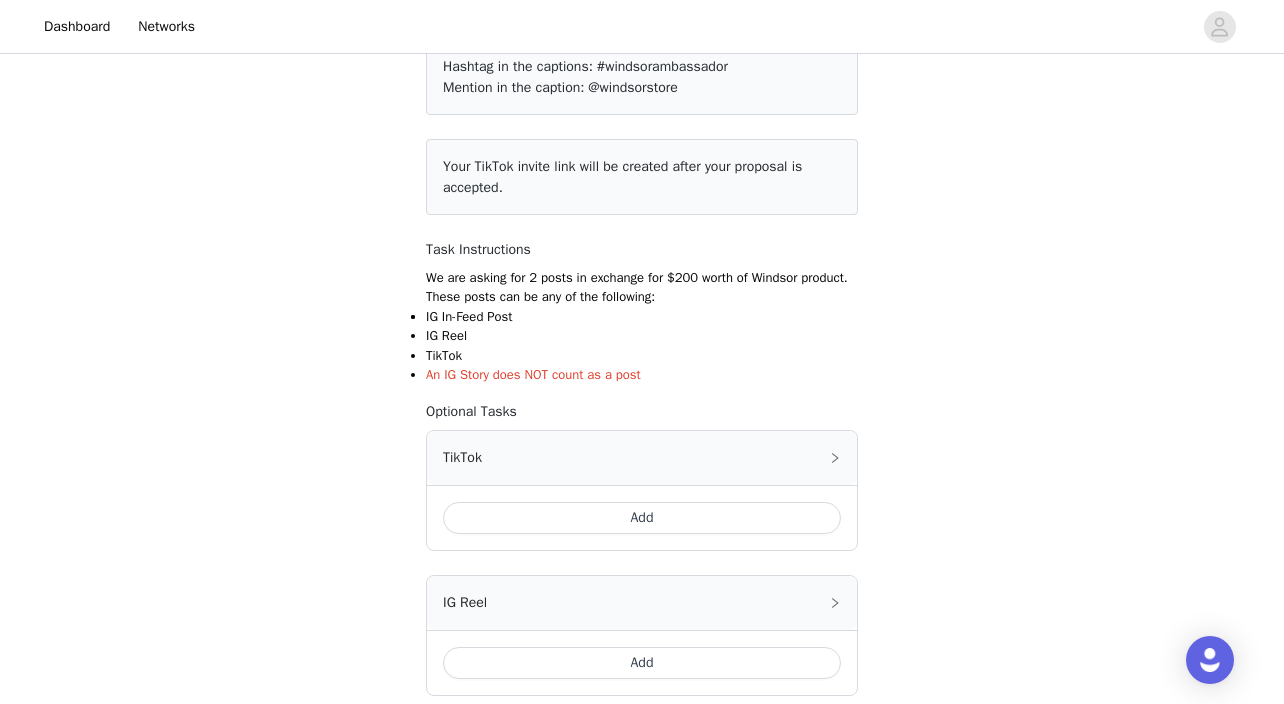 scroll, scrollTop: 194, scrollLeft: 0, axis: vertical 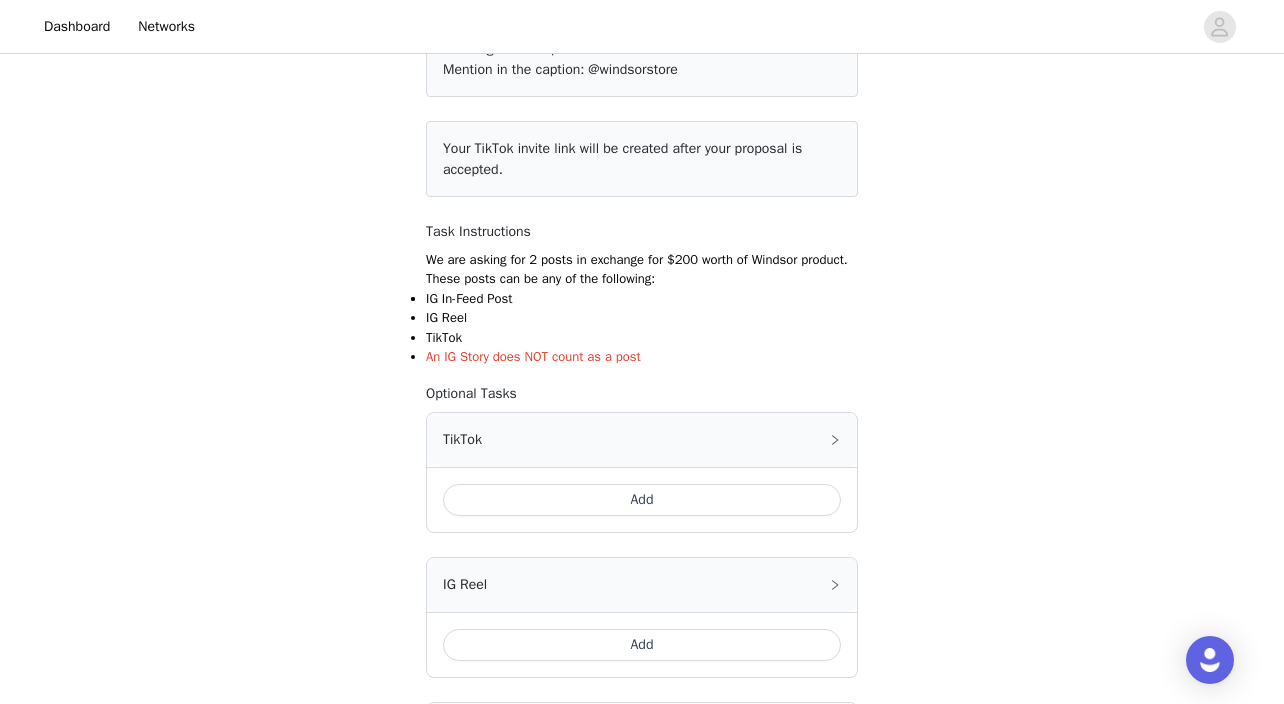 click on "Add" at bounding box center [642, 500] 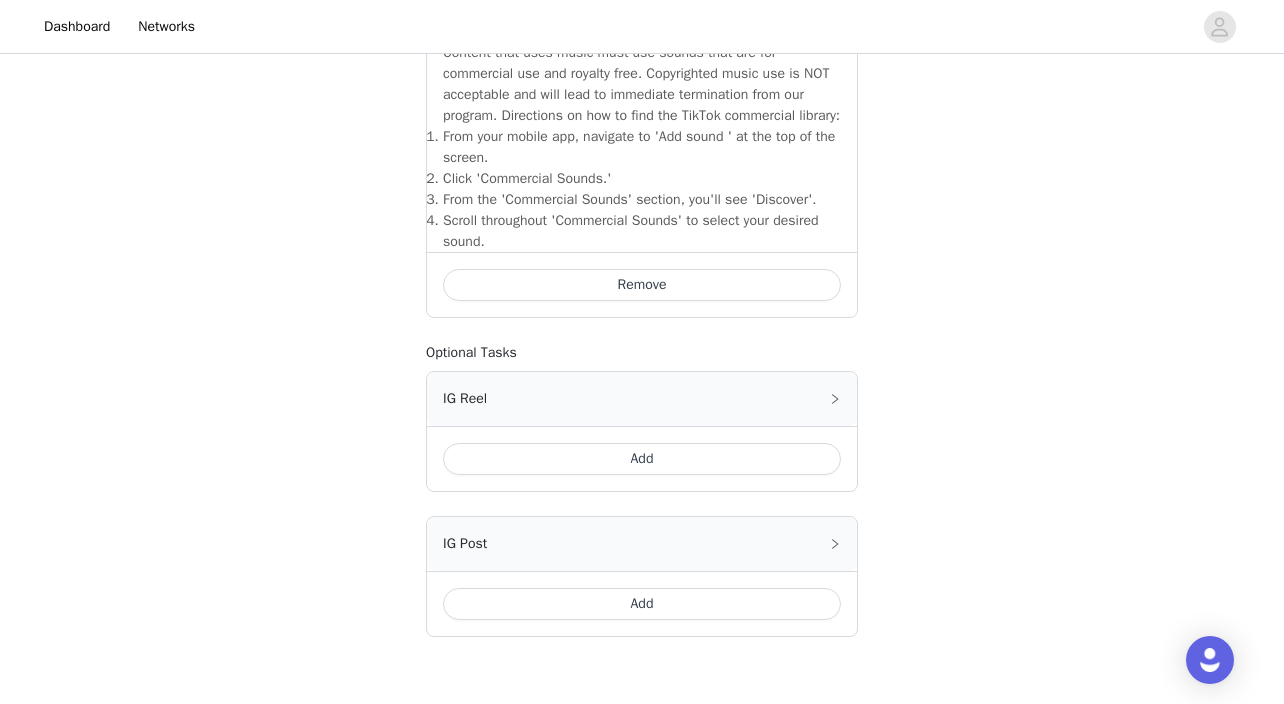scroll, scrollTop: 839, scrollLeft: 0, axis: vertical 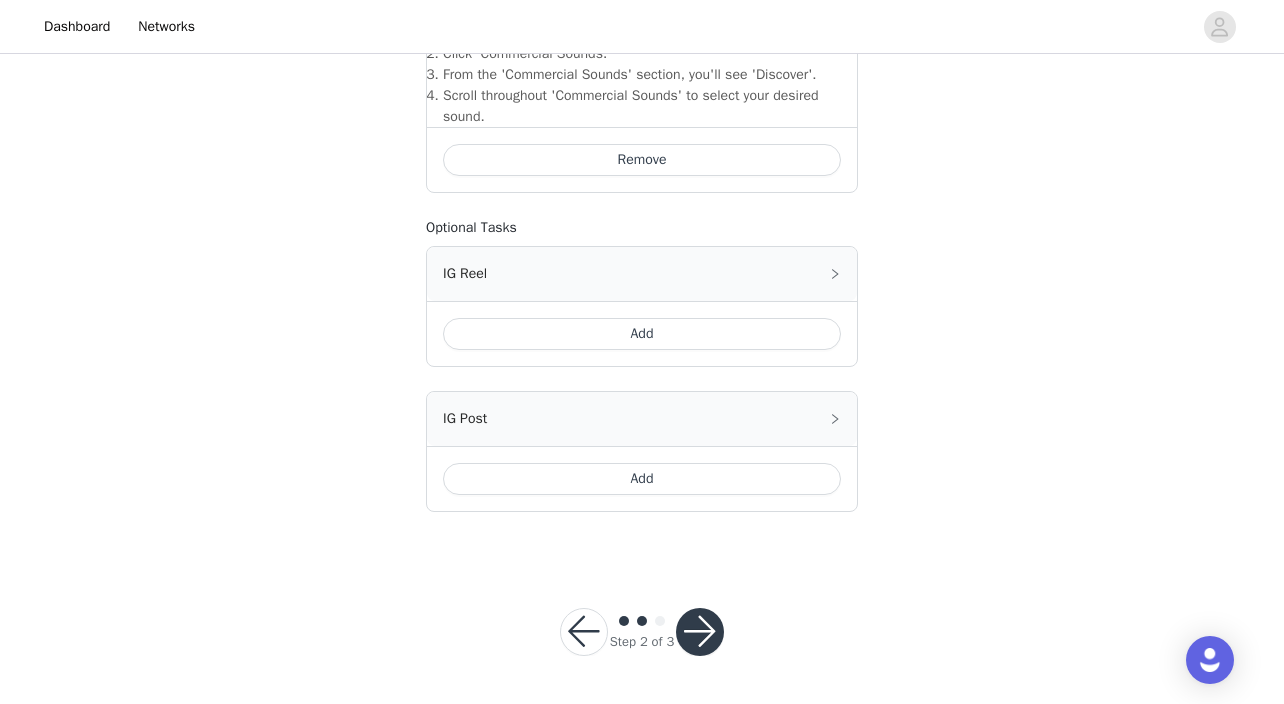 click at bounding box center [700, 632] 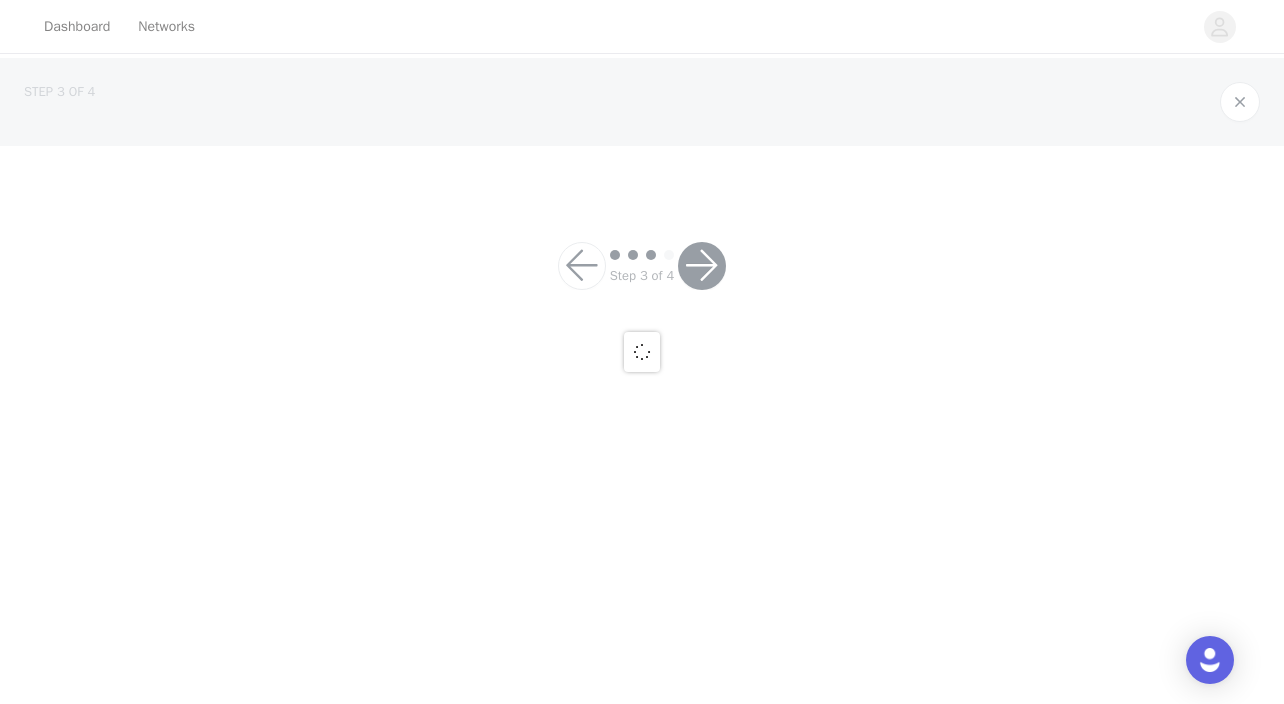 scroll, scrollTop: 0, scrollLeft: 0, axis: both 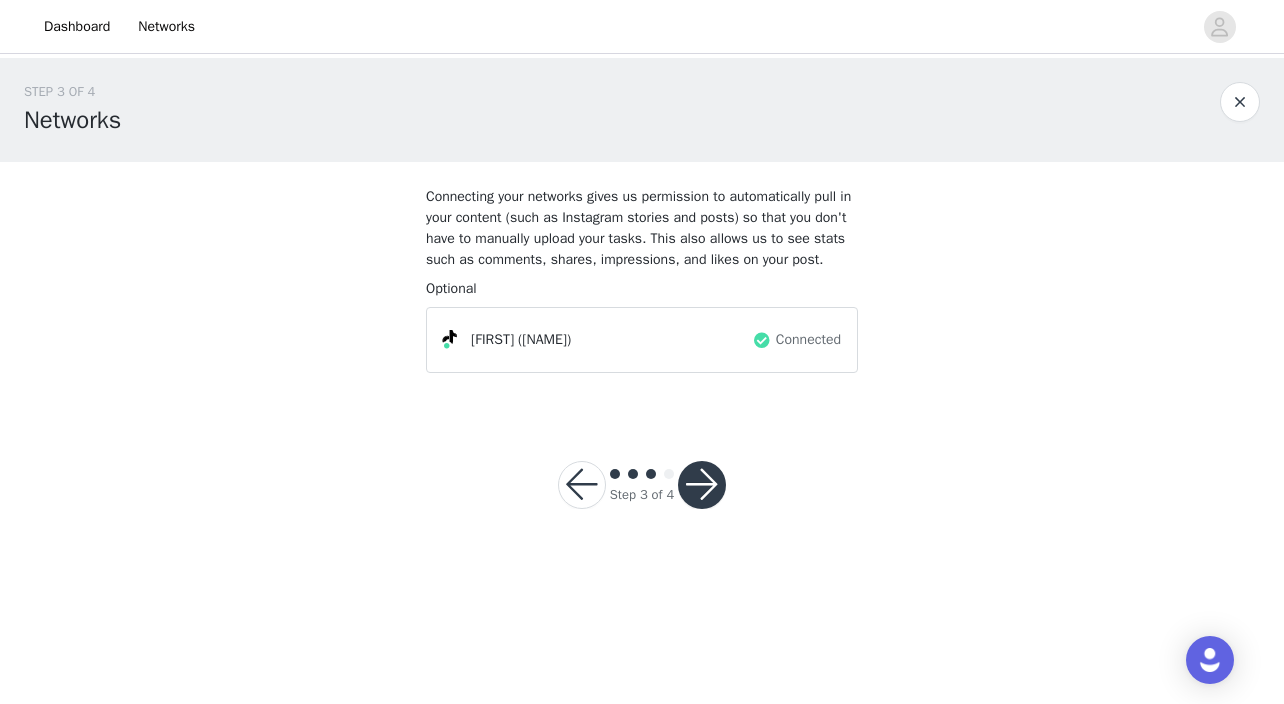 click at bounding box center [702, 485] 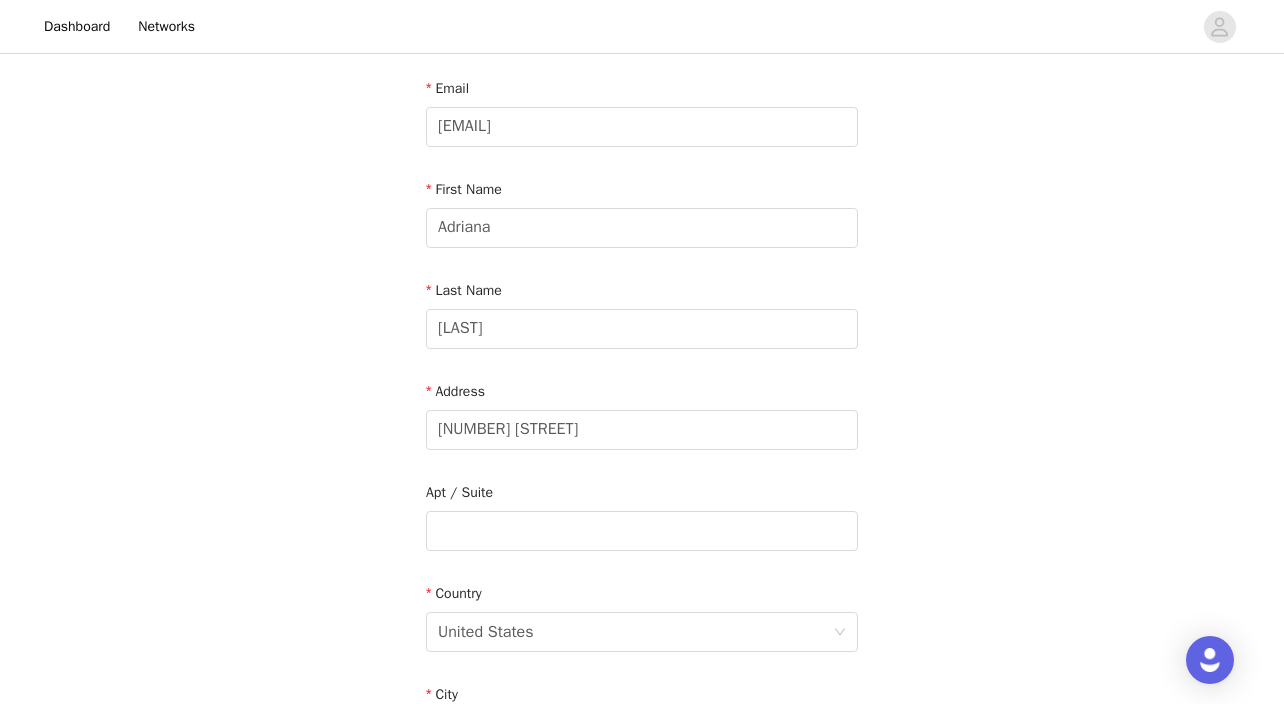 scroll, scrollTop: 132, scrollLeft: 0, axis: vertical 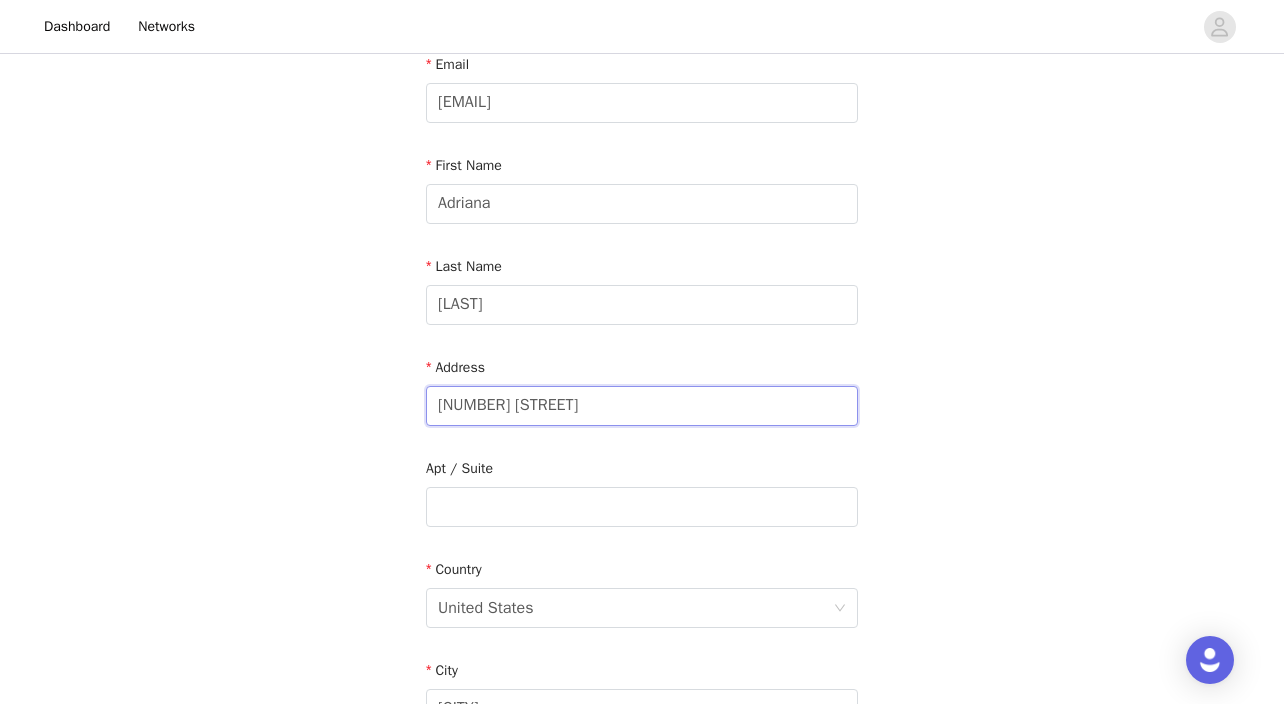 drag, startPoint x: 594, startPoint y: 411, endPoint x: 378, endPoint y: 399, distance: 216.33308 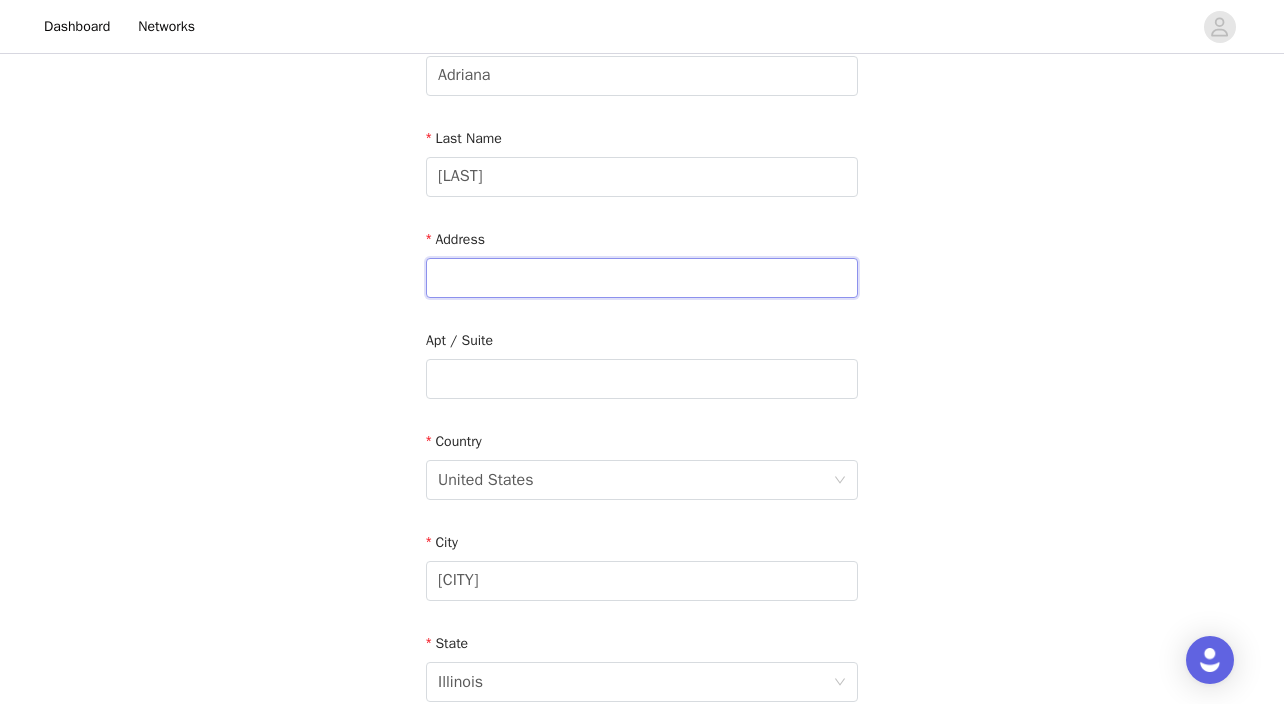 scroll, scrollTop: 318, scrollLeft: 0, axis: vertical 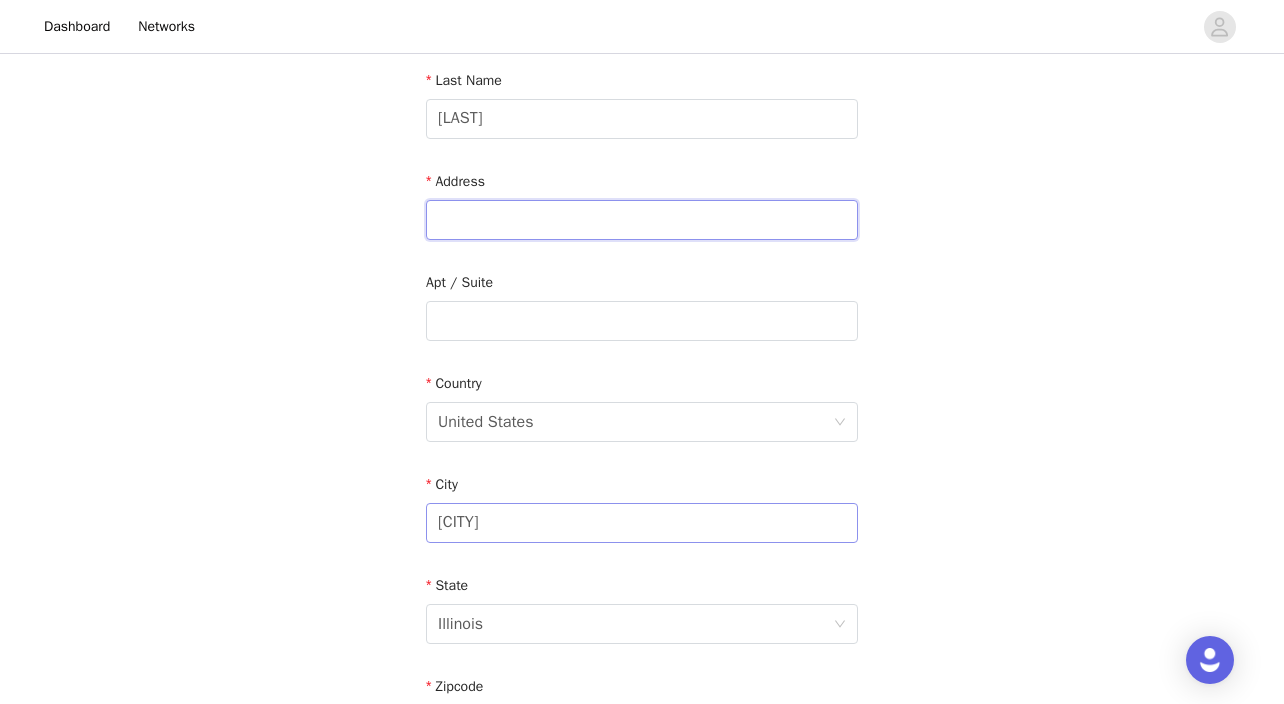 type 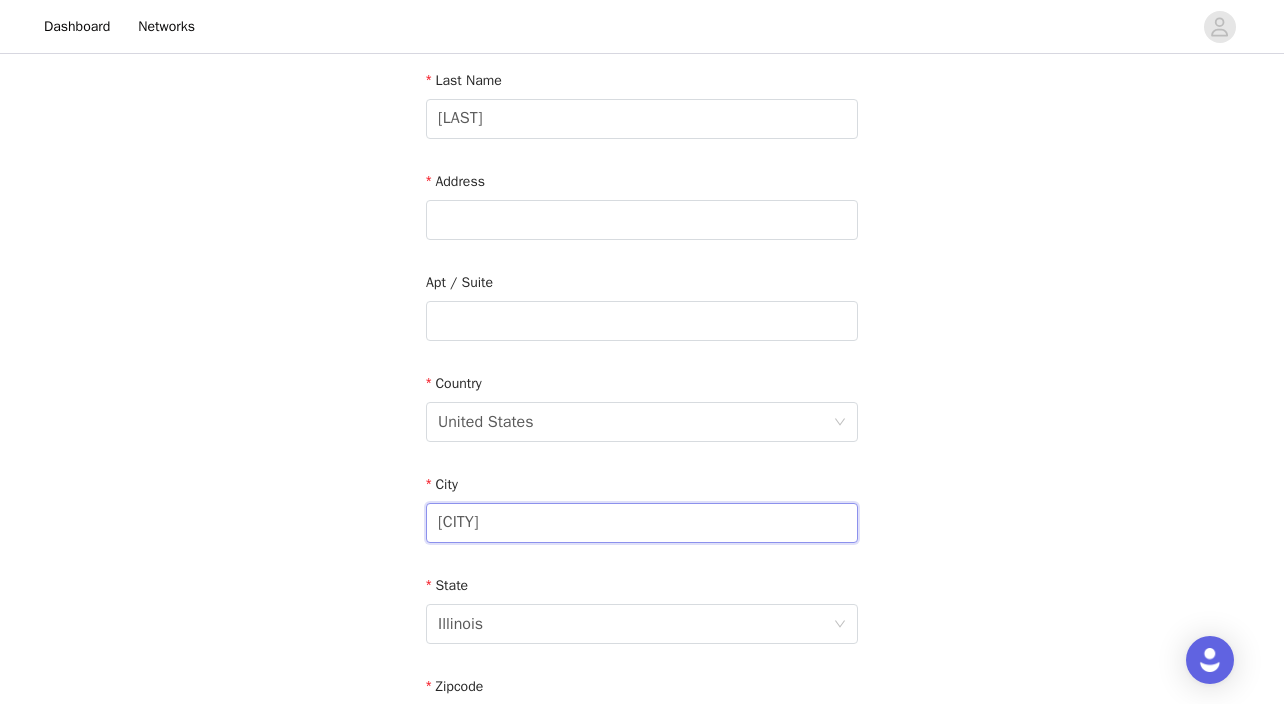 drag, startPoint x: 596, startPoint y: 533, endPoint x: 373, endPoint y: 525, distance: 223.14345 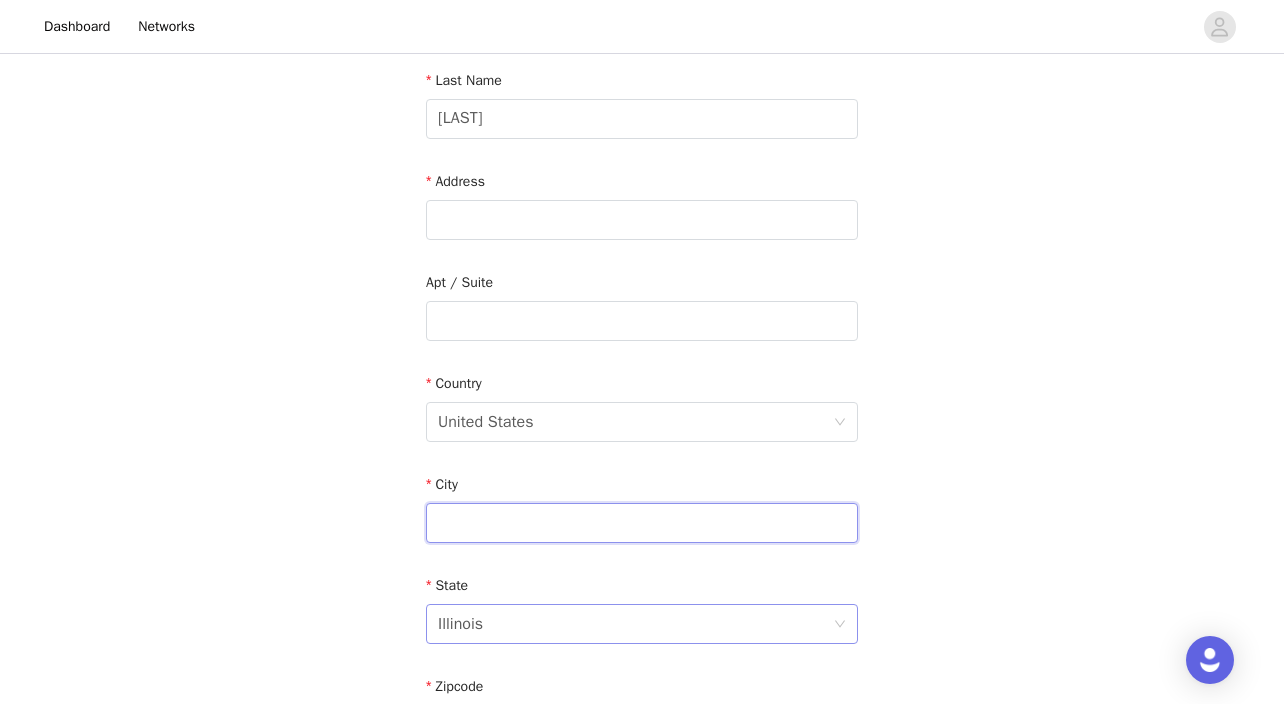 type 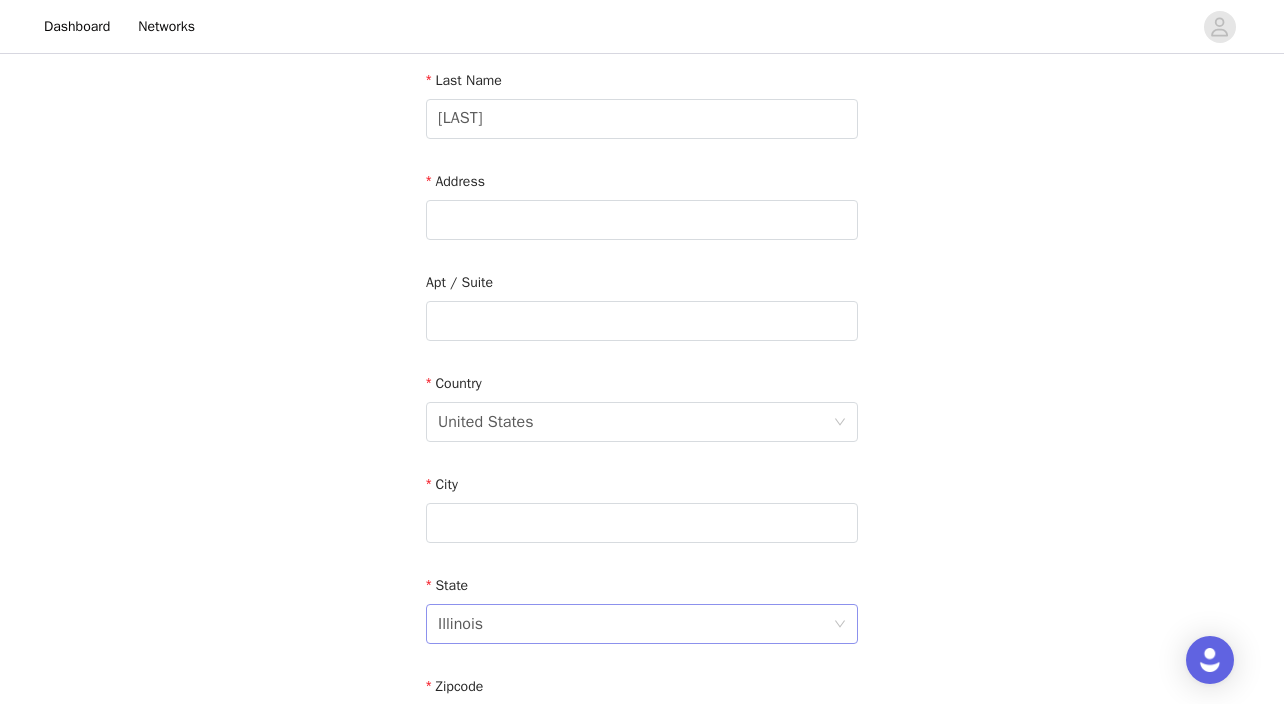 click on "Illinois" at bounding box center (635, 624) 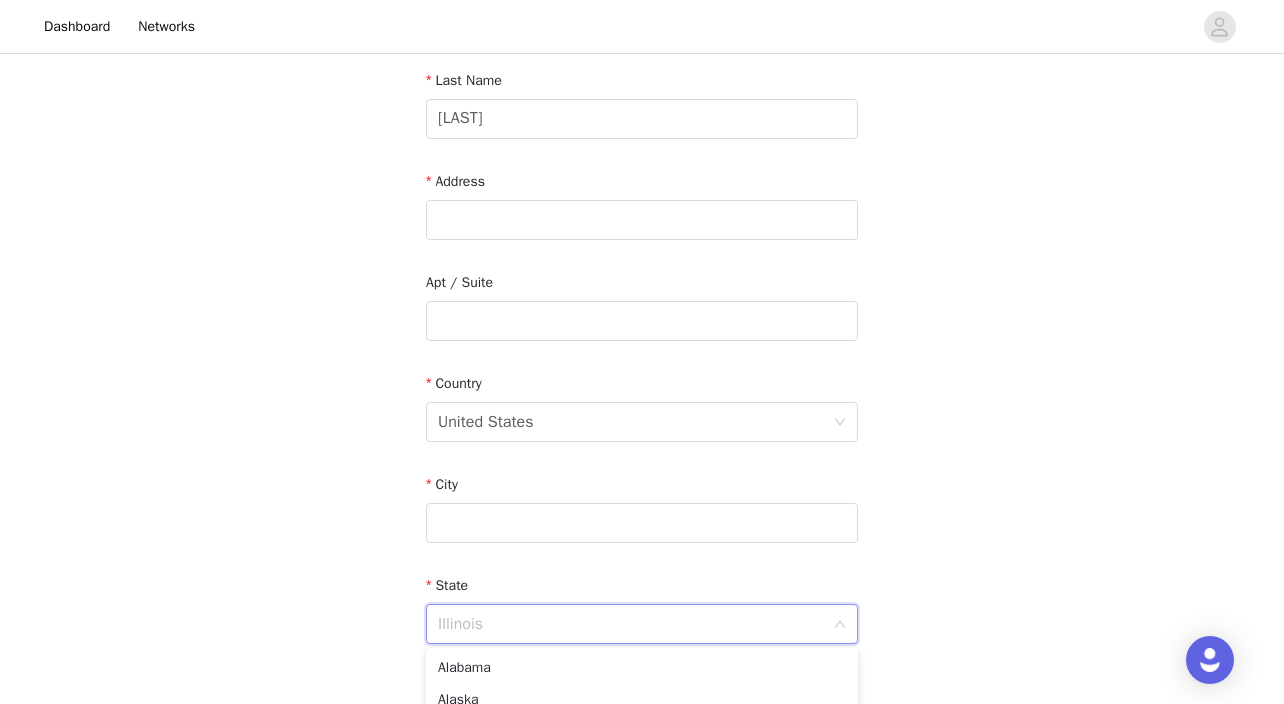 scroll, scrollTop: 394, scrollLeft: 0, axis: vertical 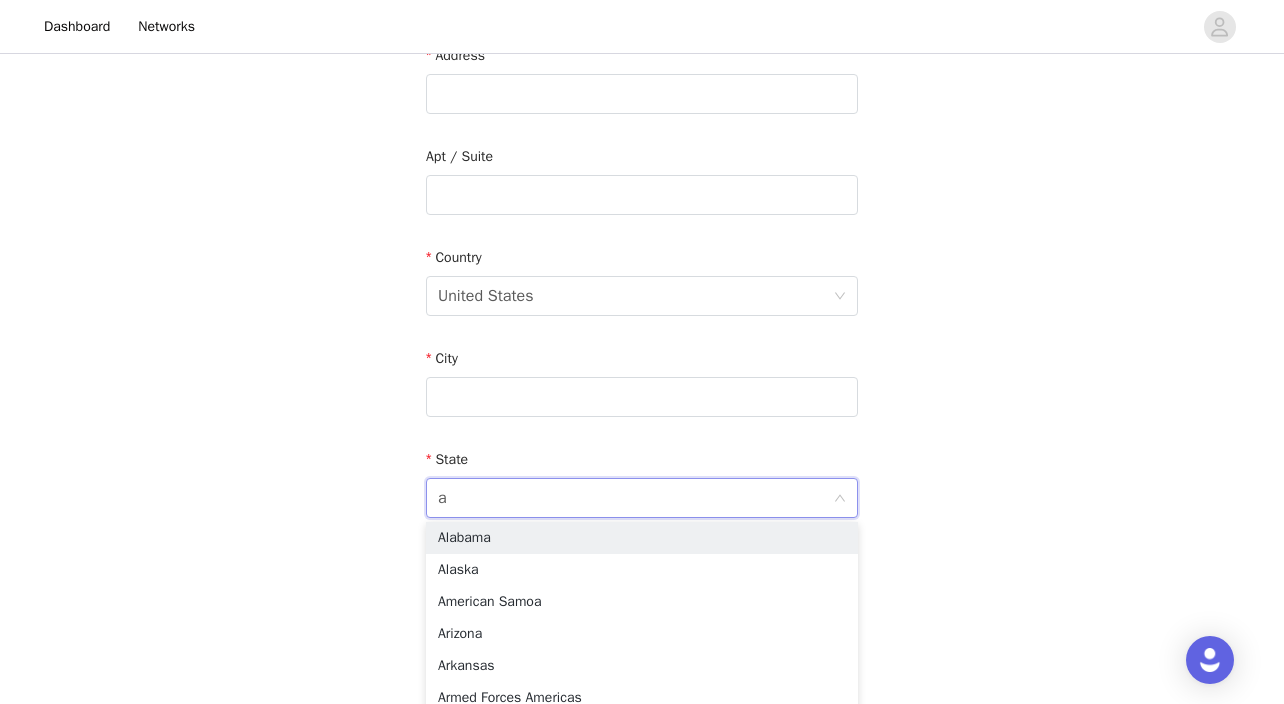 type on "al" 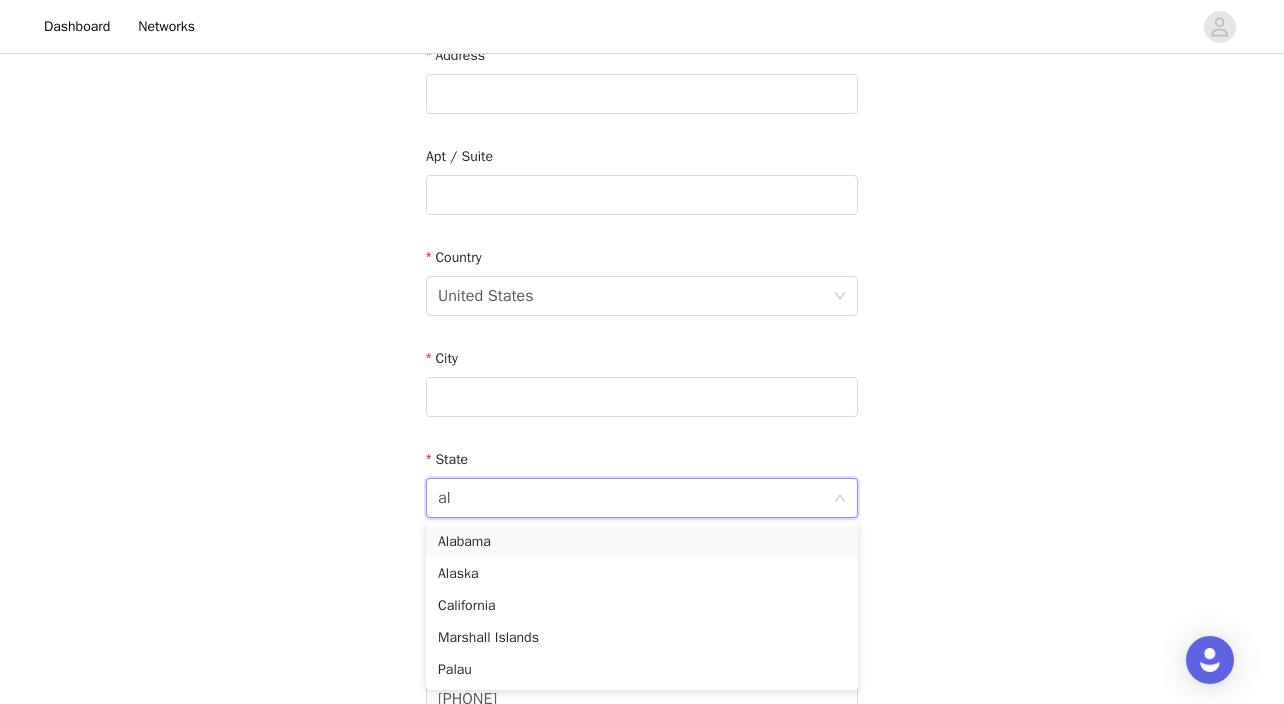 click on "Alabama" at bounding box center [642, 542] 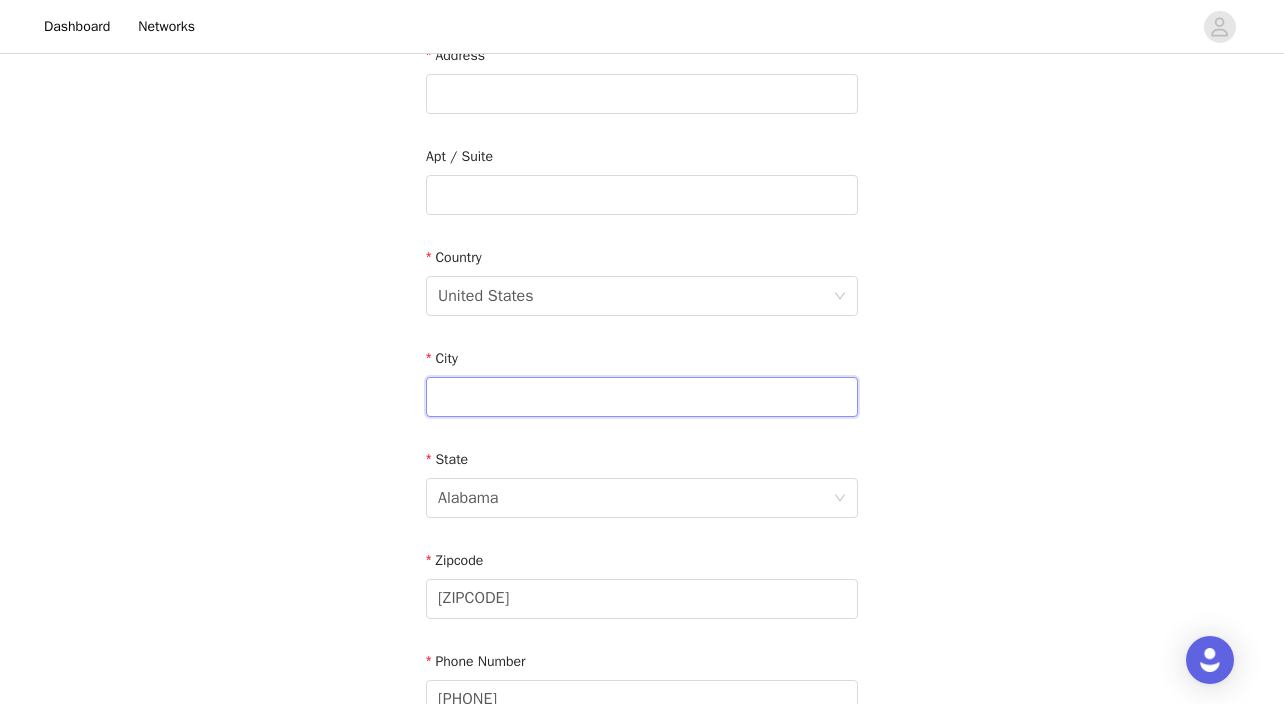 click at bounding box center (642, 397) 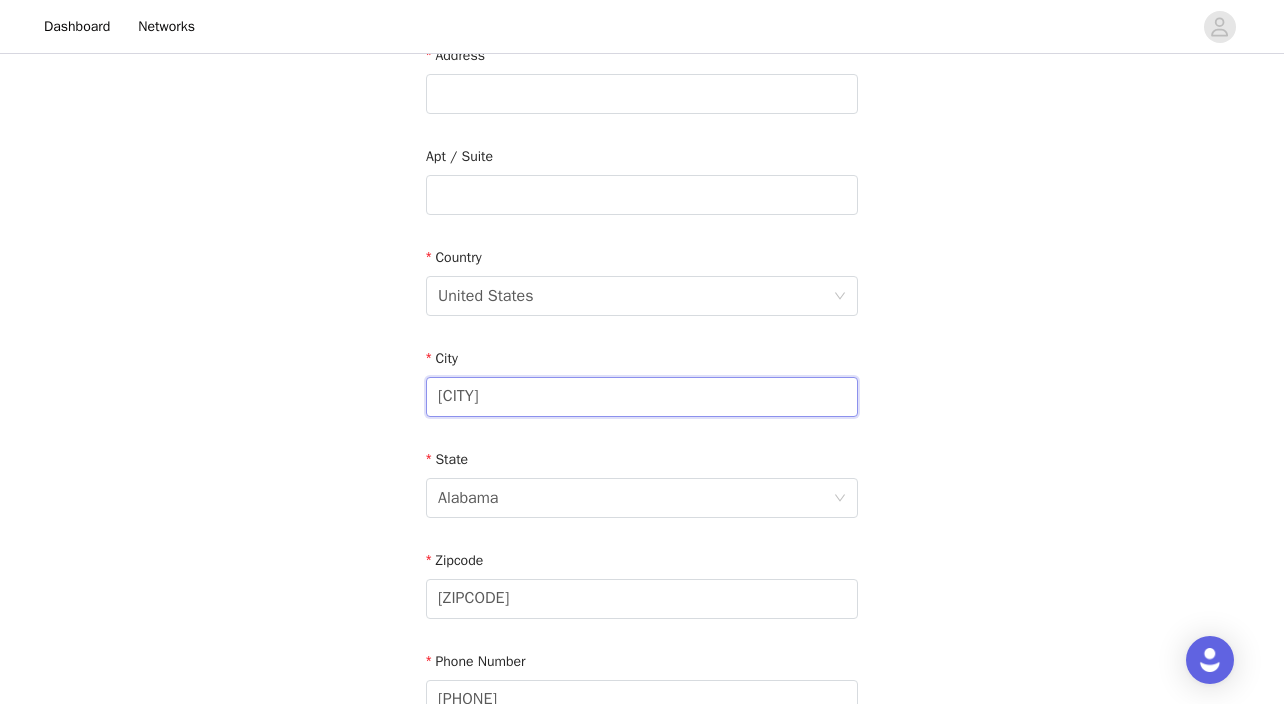 type on "[CITY]" 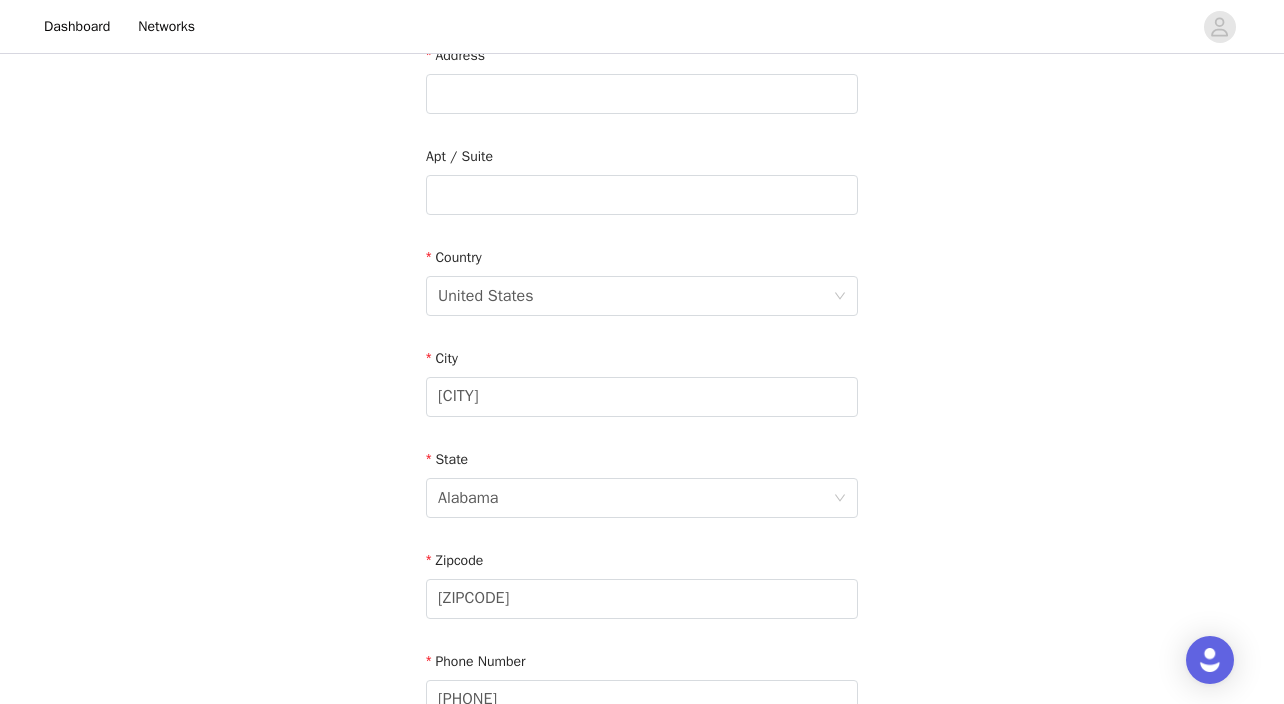 click on "Email [EMAIL]   First Name [FIRST]   Last Name [LAST]   Address   Apt / Suite   Country
United States
City [CITY]   State
[STATE]
Zipcode [ZIPCODE]   Phone Number [PHONE]" at bounding box center (642, 235) 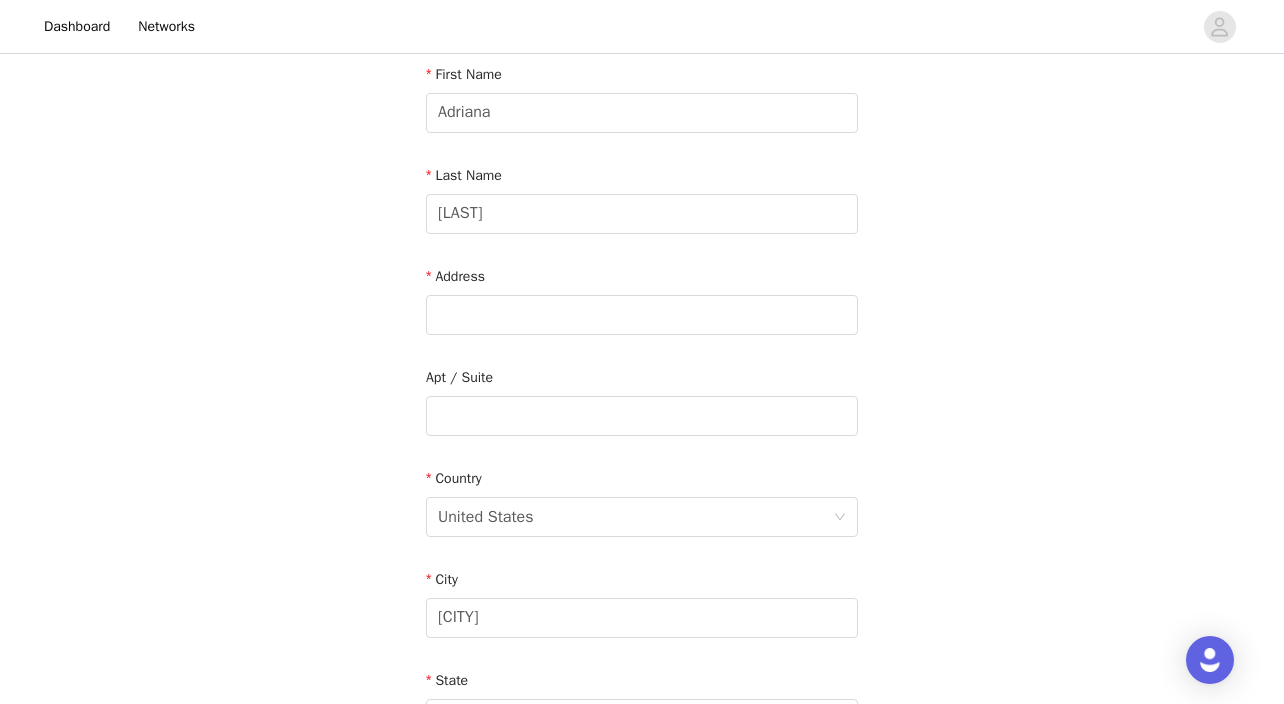 scroll, scrollTop: 224, scrollLeft: 0, axis: vertical 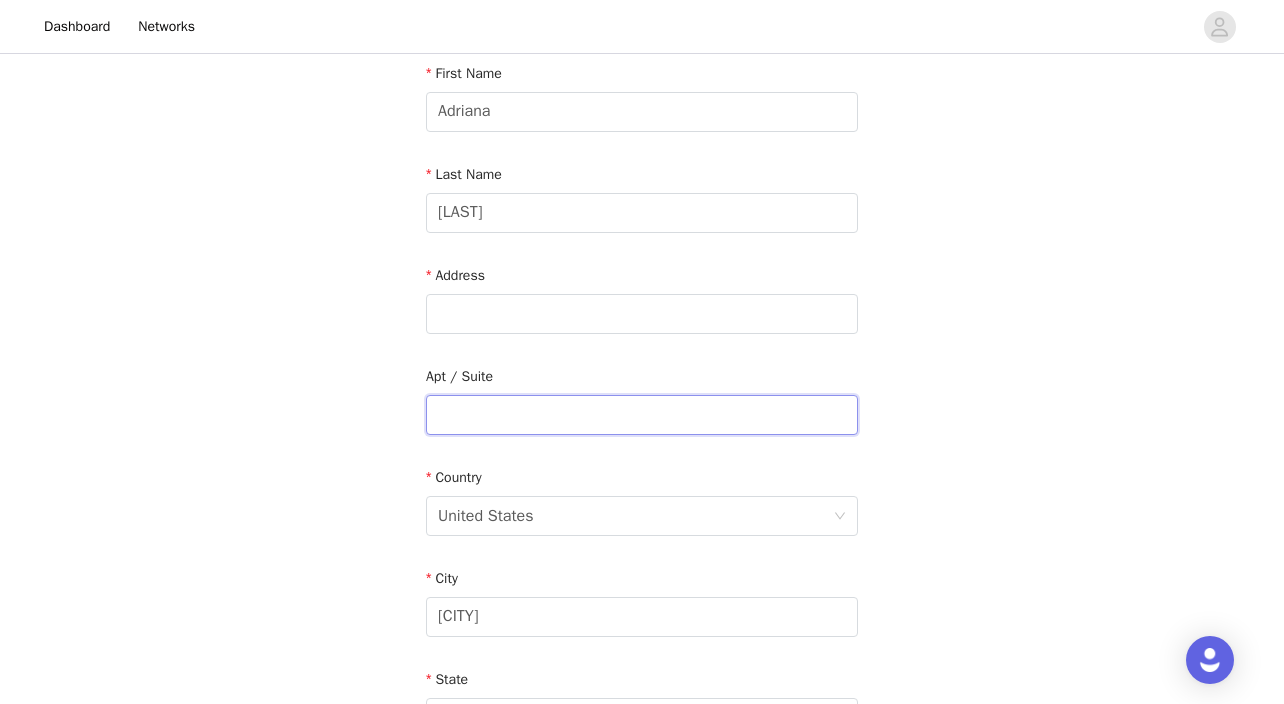 click at bounding box center (642, 415) 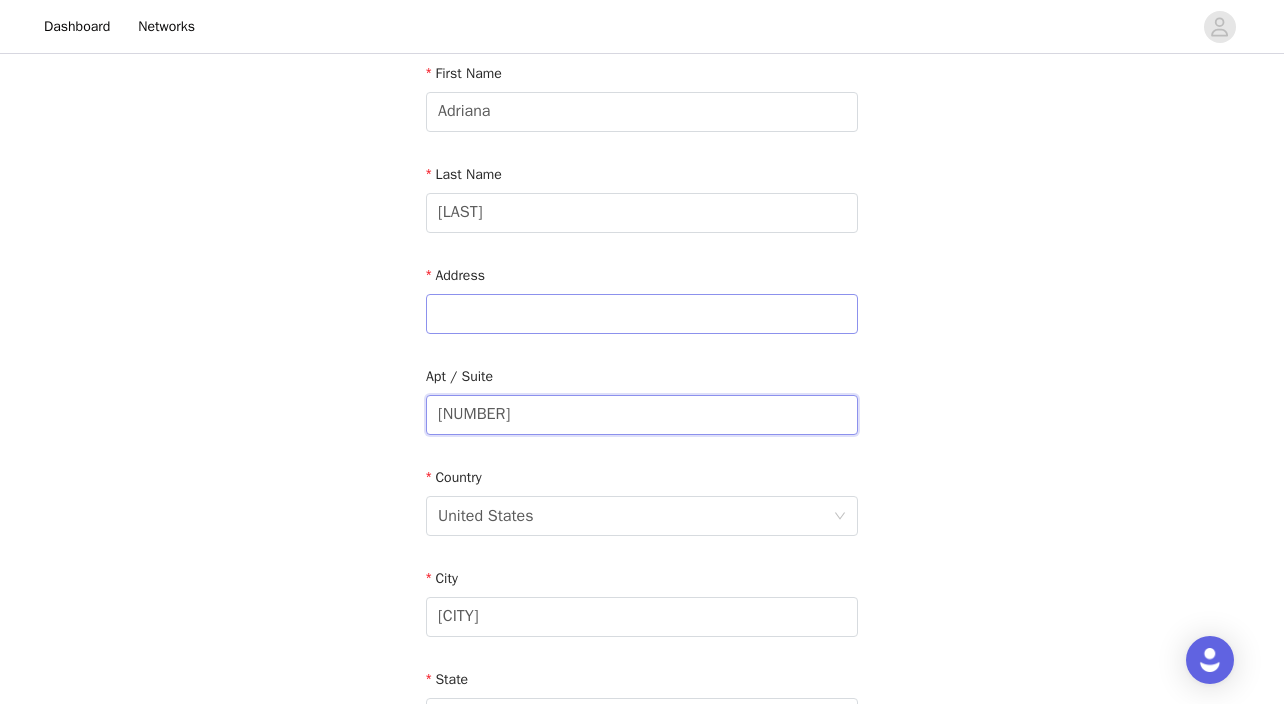 type on "[NUMBER]" 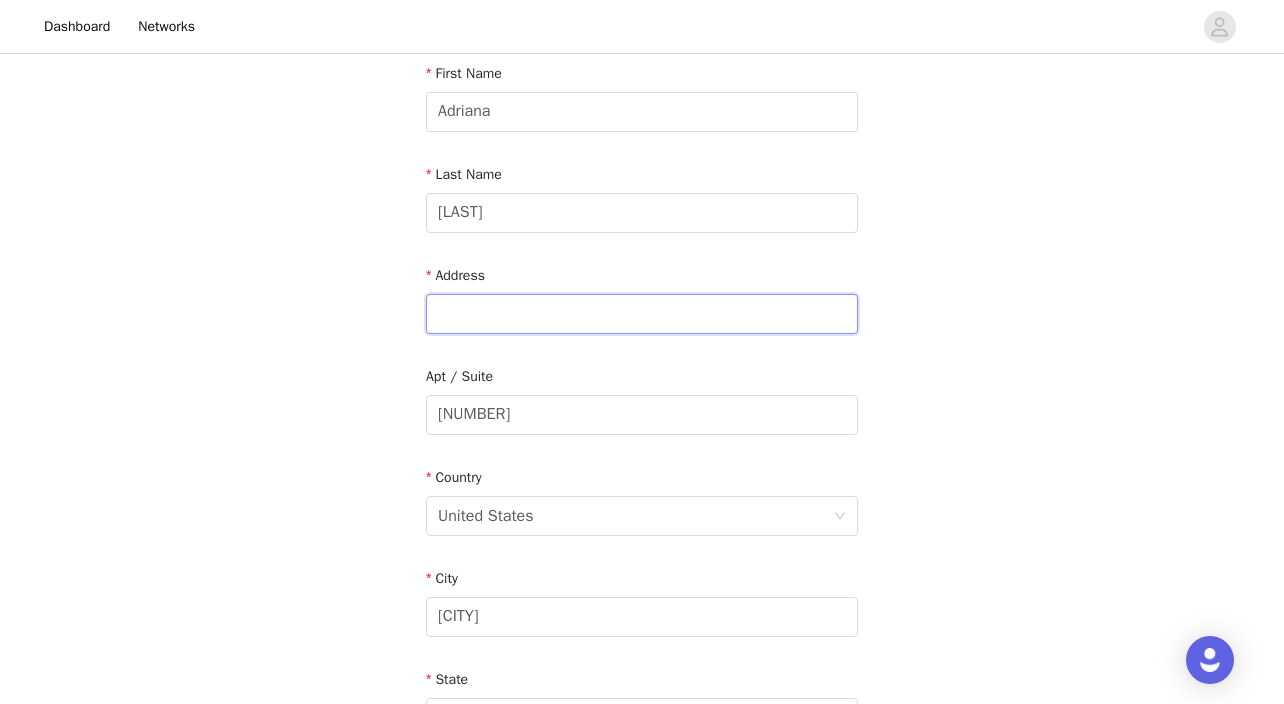 click at bounding box center [642, 314] 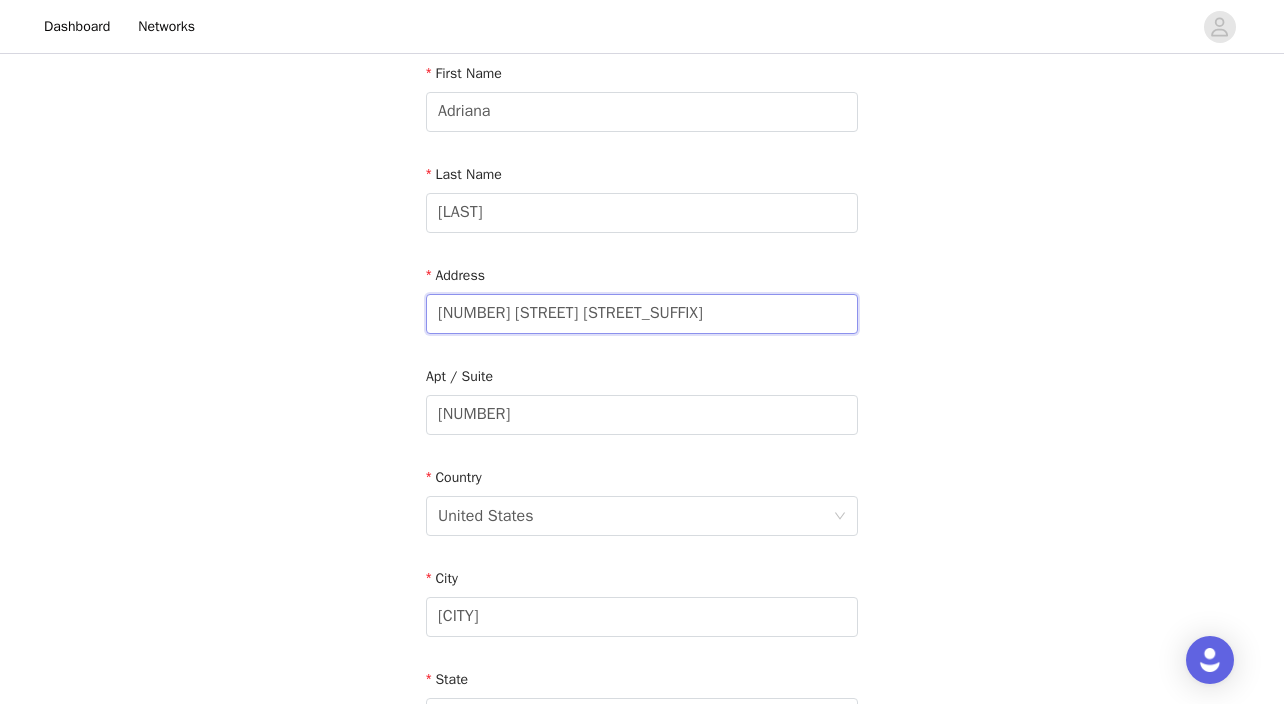 type on "[NUMBER] [STREET] [STREET_SUFFIX]" 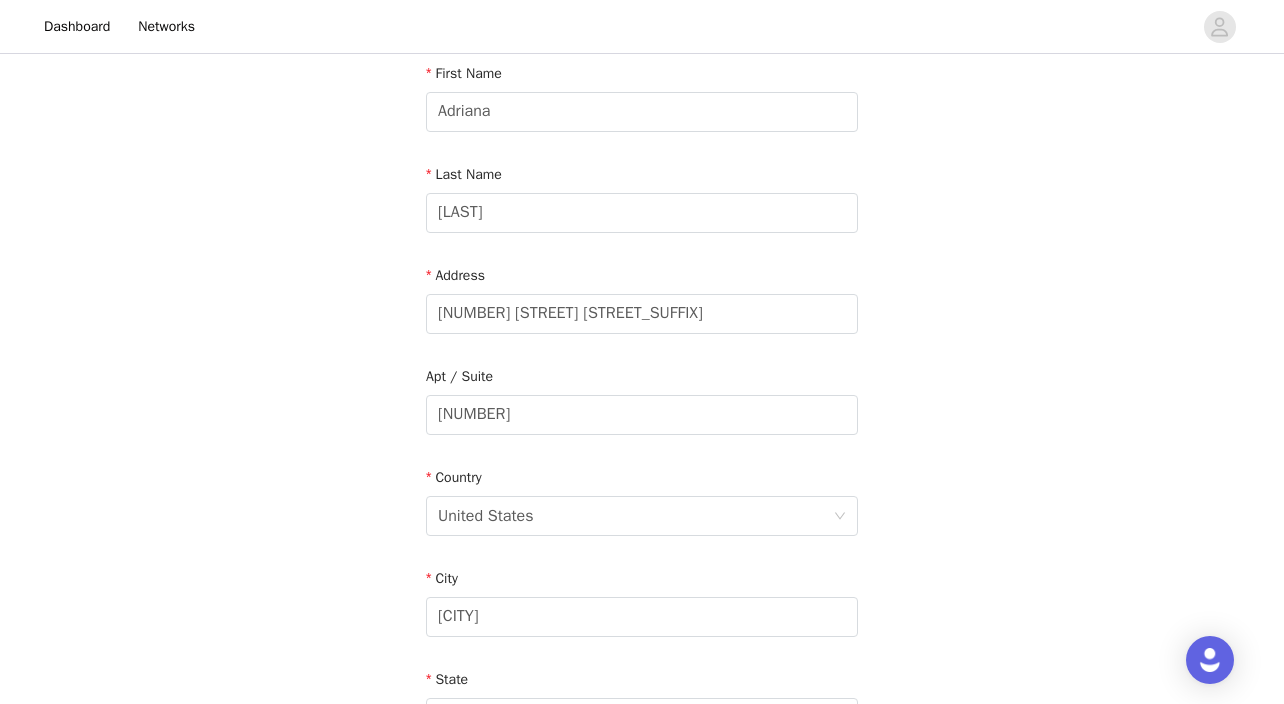 click on "Apt / Suite" at bounding box center [642, 380] 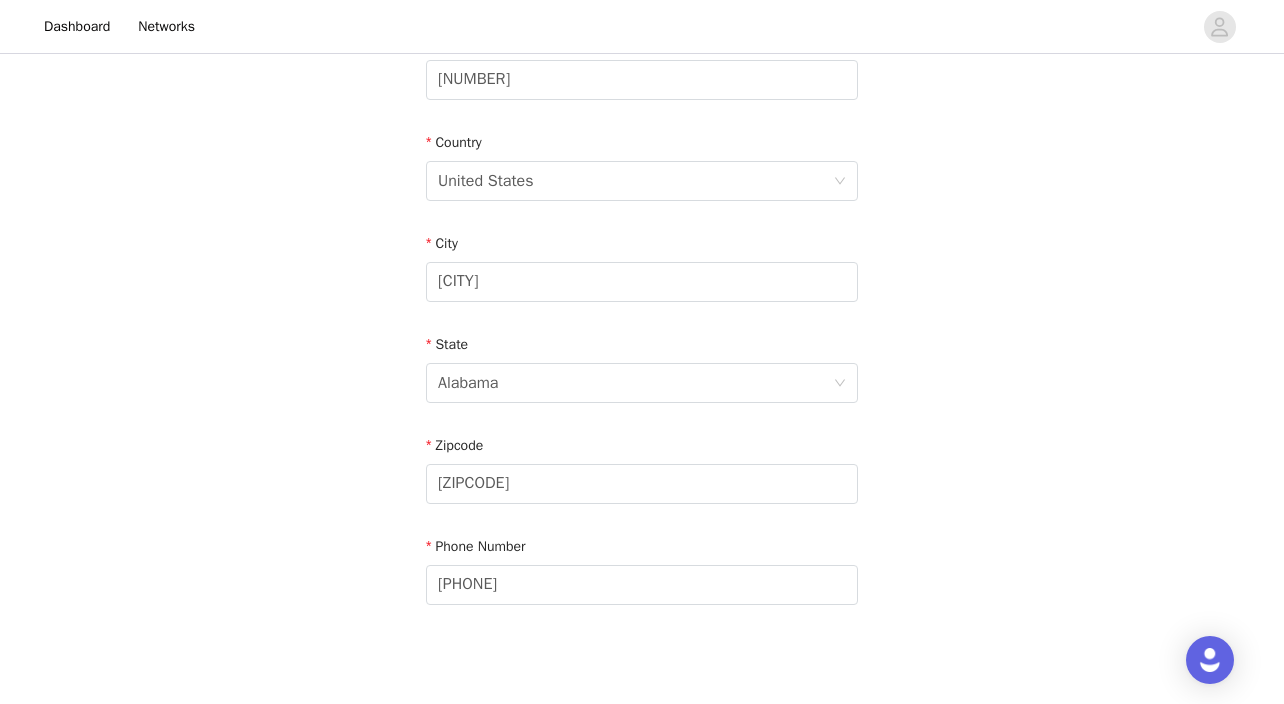 scroll, scrollTop: 582, scrollLeft: 0, axis: vertical 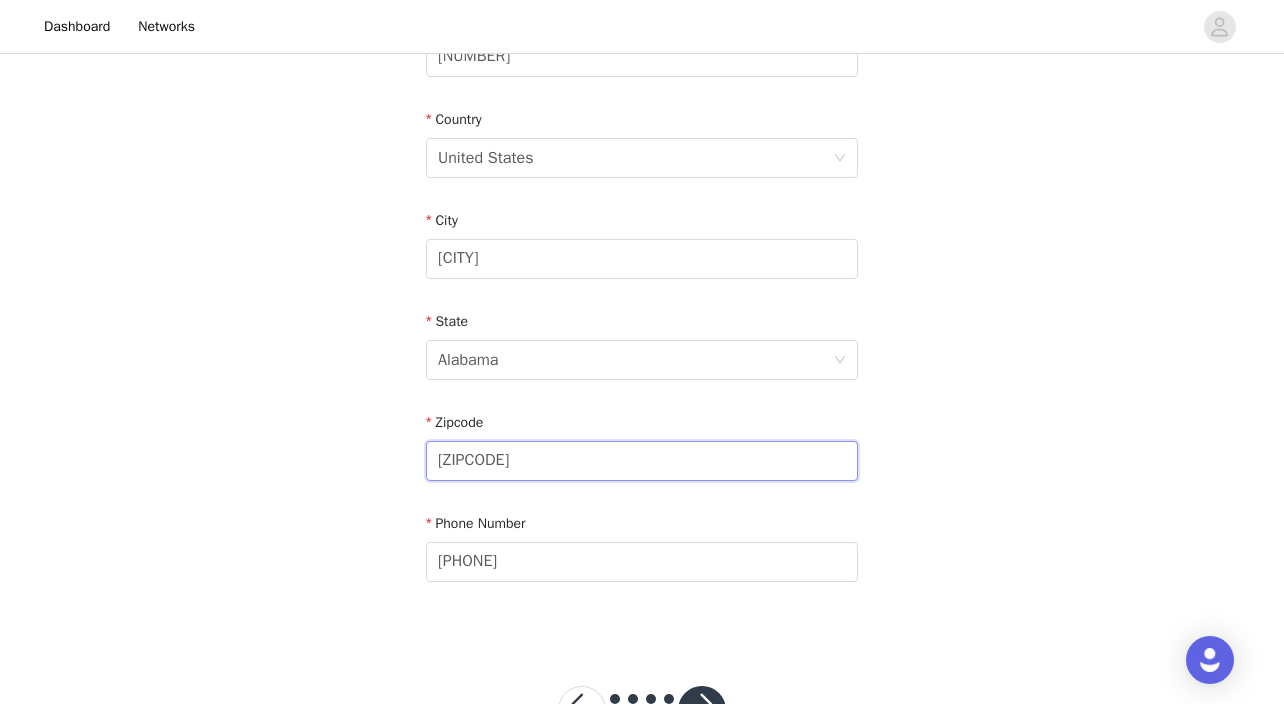 drag, startPoint x: 607, startPoint y: 459, endPoint x: 387, endPoint y: 453, distance: 220.0818 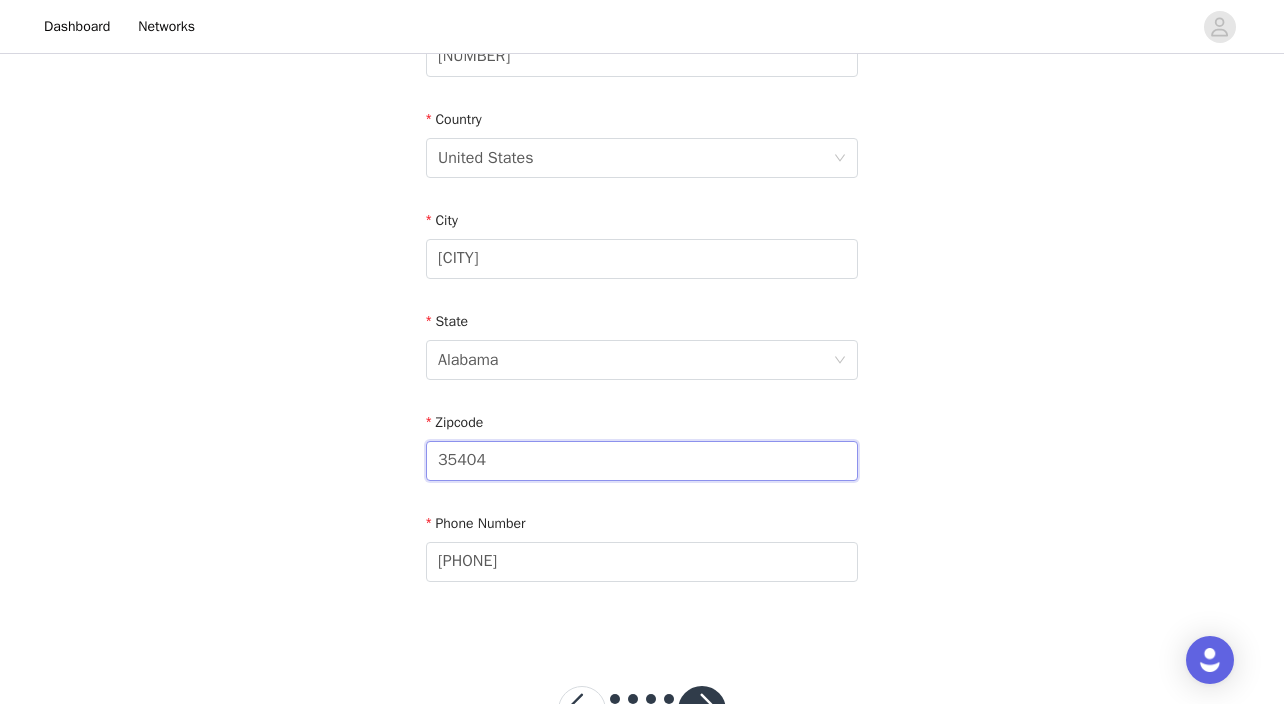 type on "35404" 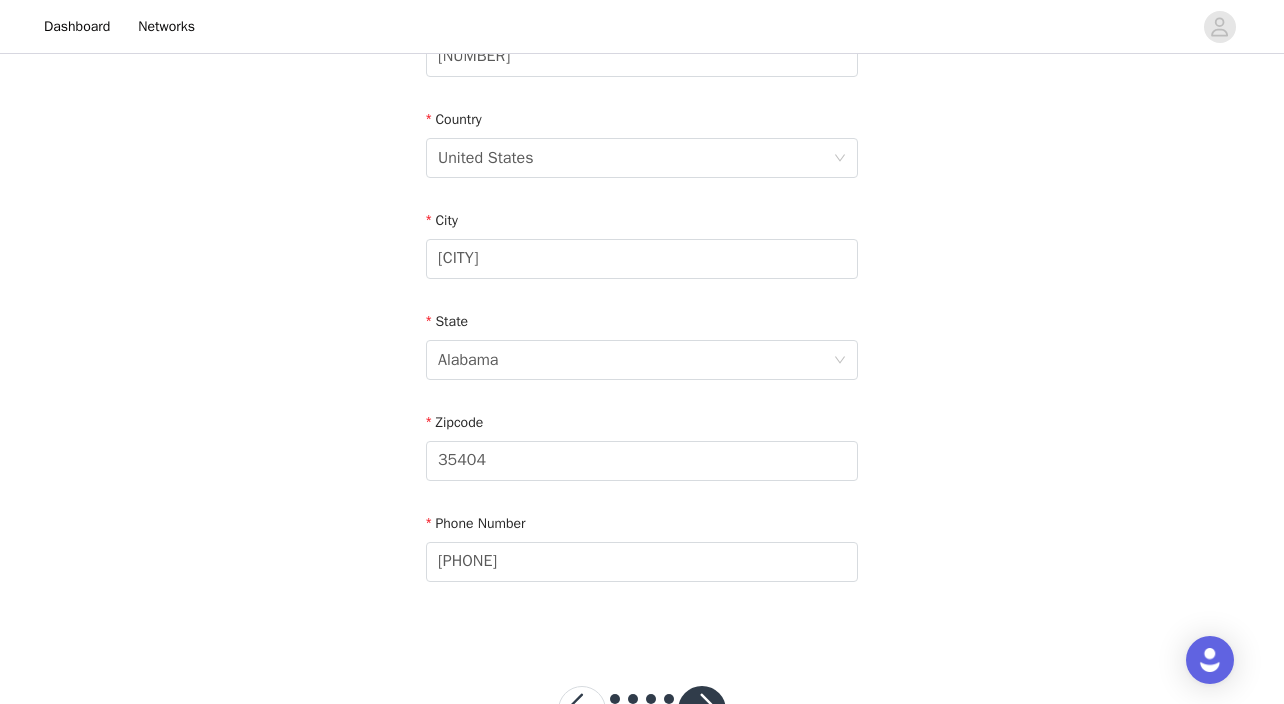 click on "Email [EMAIL]   First Name [FIRST]   Last Name [LAST]   Address [NUMBER] [STREET]   Apt / Suite [NUMBER]   Country
United States
City [CITY]   State
[STATE]
Zipcode [ZIPCODE]   Phone Number [PHONE]" at bounding box center [642, 97] 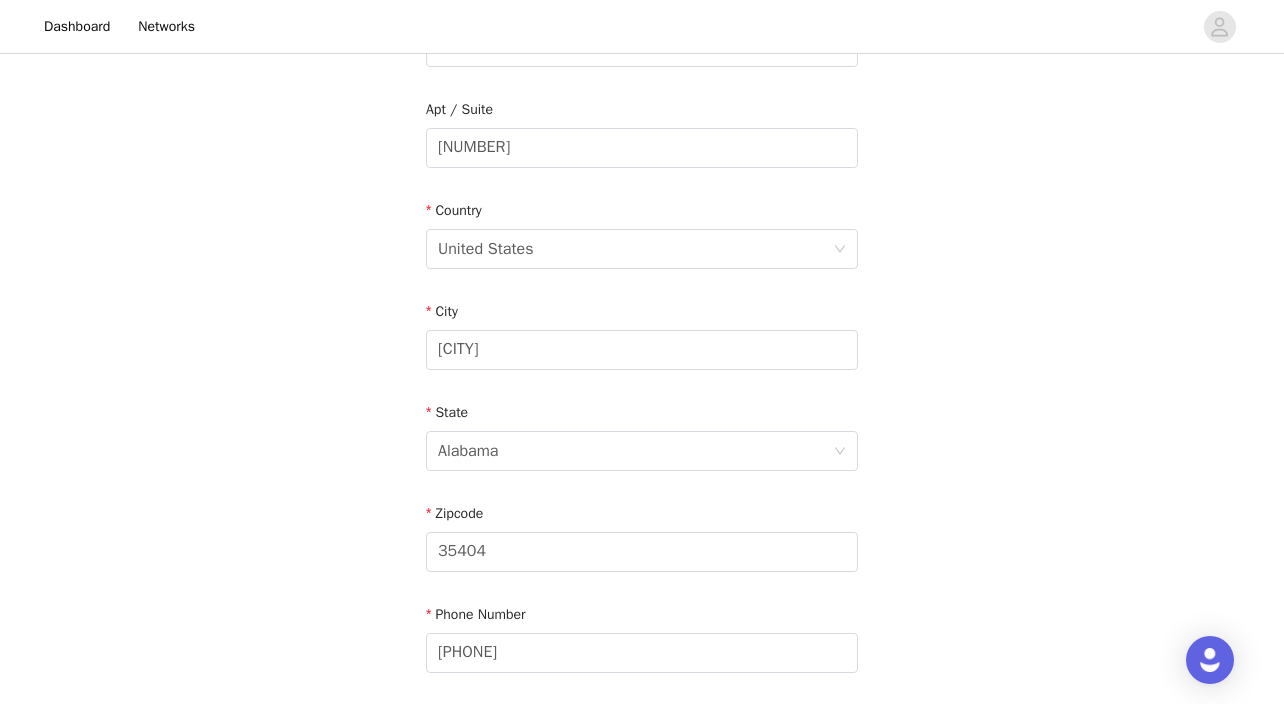 scroll, scrollTop: 659, scrollLeft: 0, axis: vertical 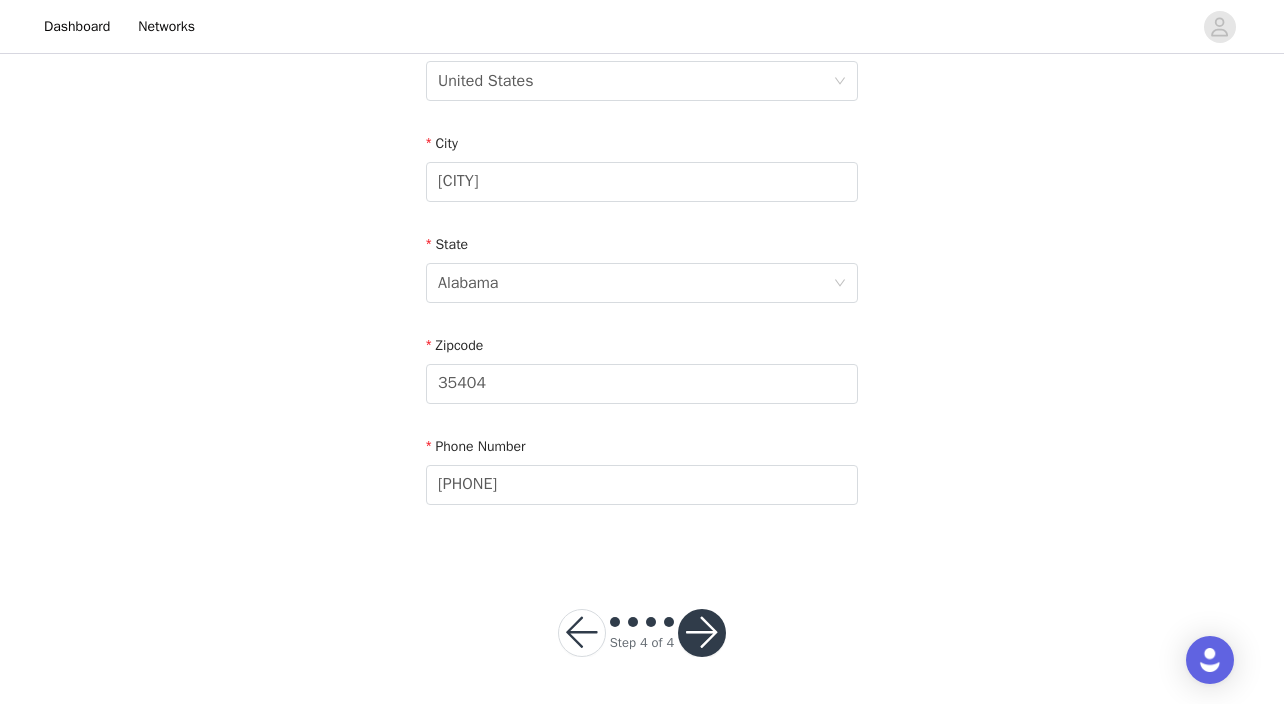 click at bounding box center [702, 633] 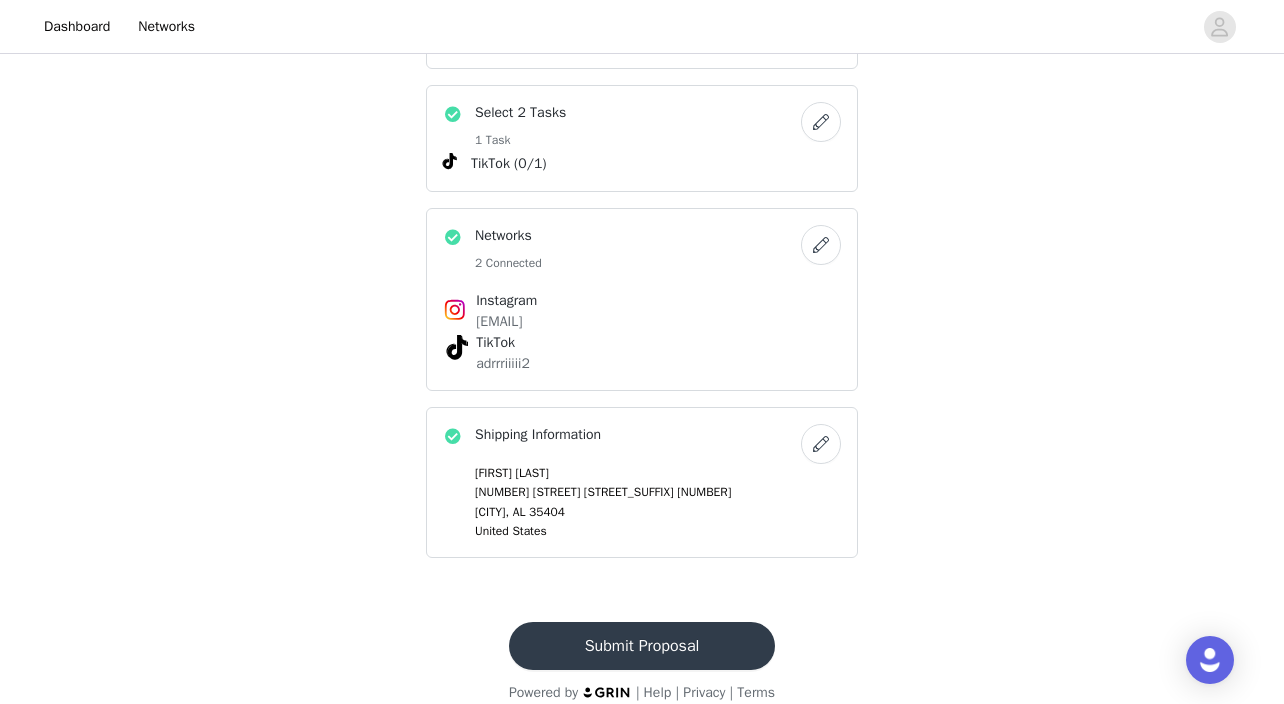 scroll, scrollTop: 1043, scrollLeft: 0, axis: vertical 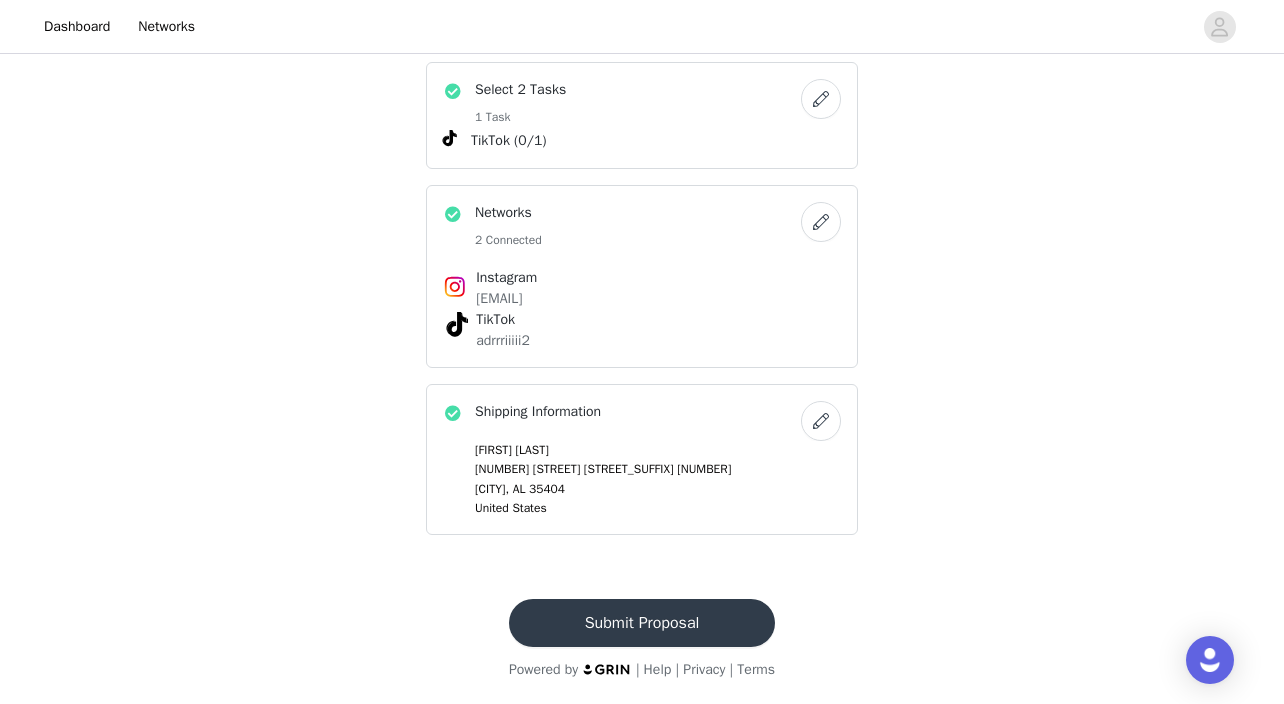 click on "Submit Proposal" at bounding box center [642, 623] 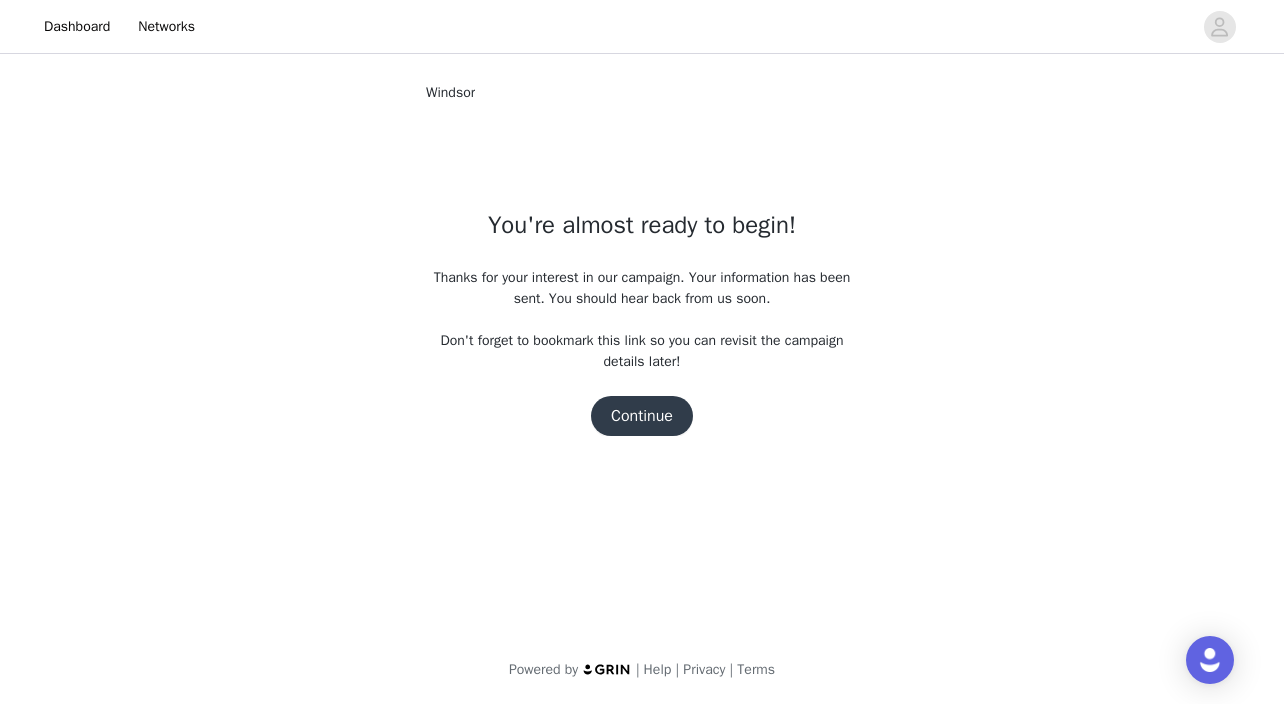 scroll, scrollTop: 0, scrollLeft: 0, axis: both 